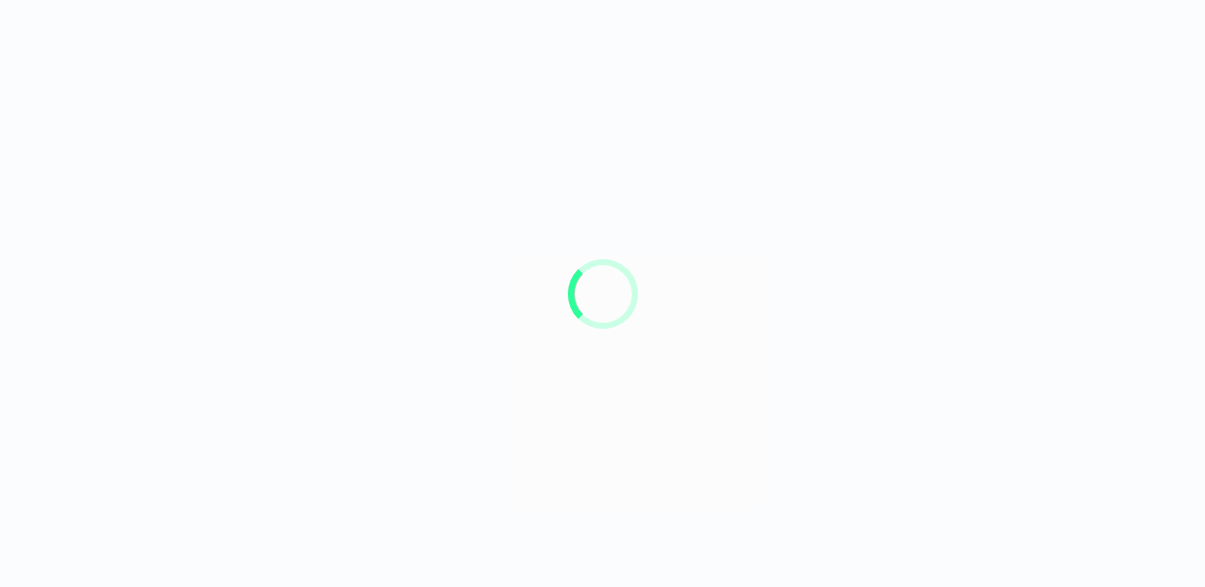 scroll, scrollTop: 0, scrollLeft: 0, axis: both 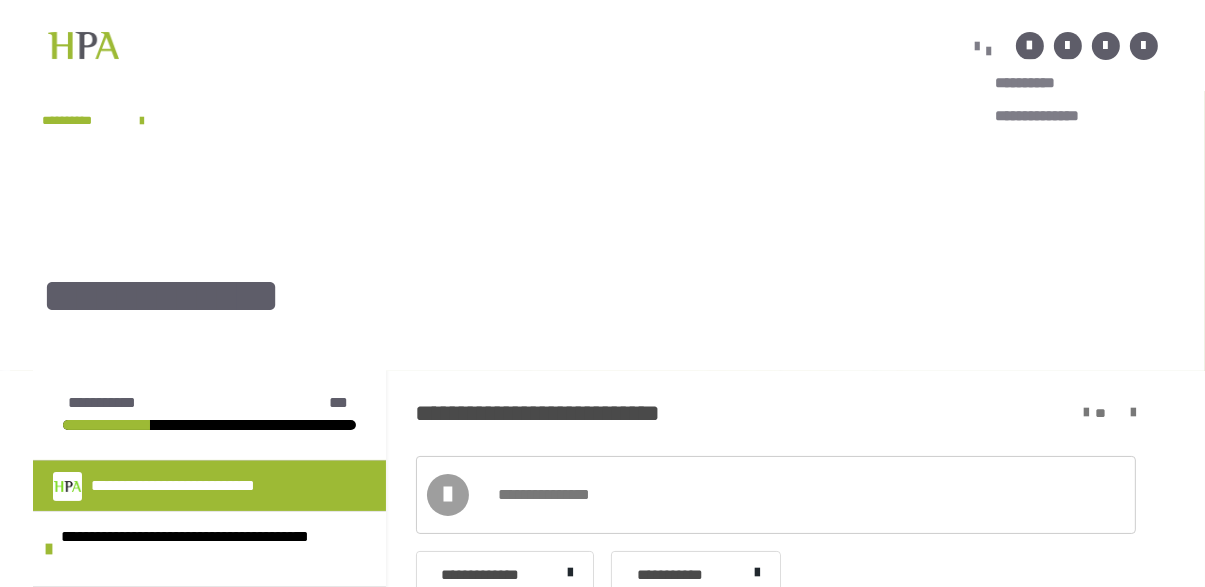 click at bounding box center (978, 45) 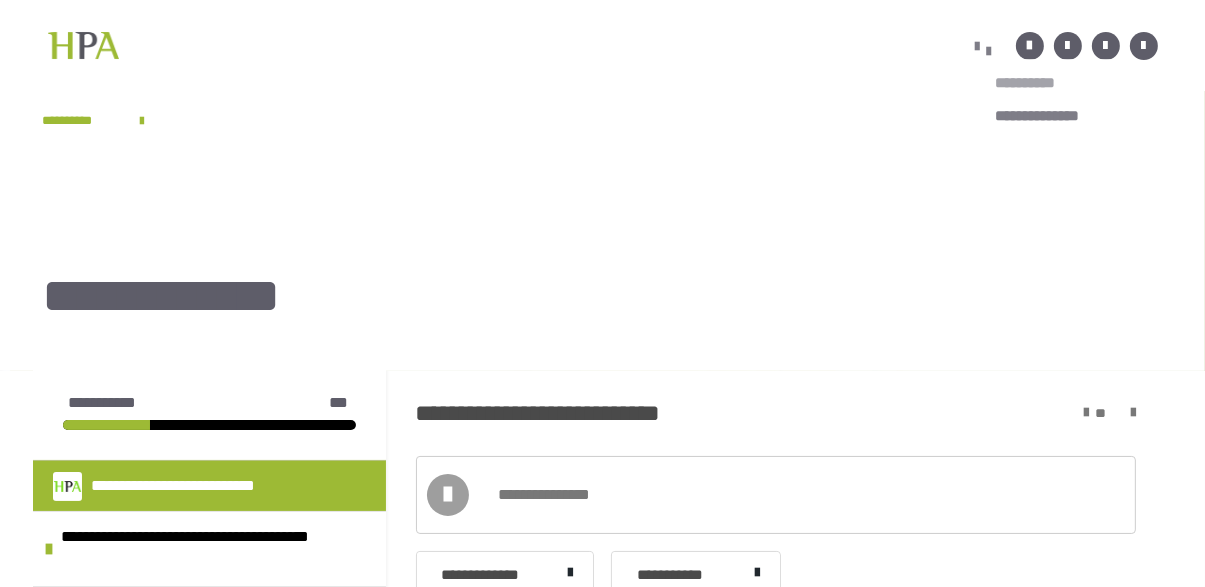 click on "**********" at bounding box center (1053, 83) 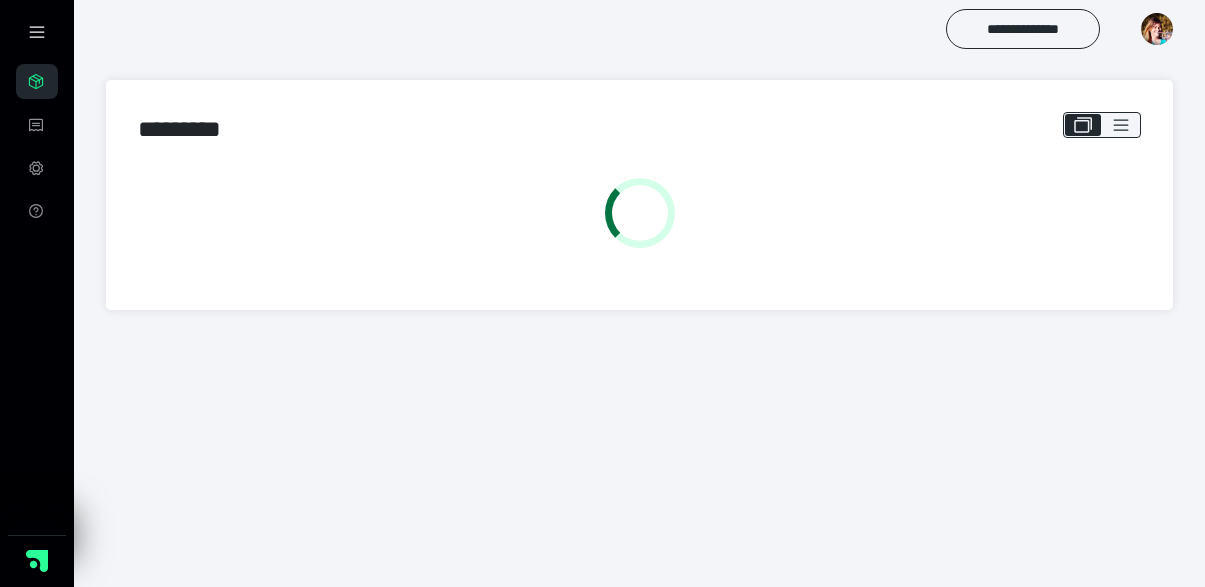 scroll, scrollTop: 0, scrollLeft: 0, axis: both 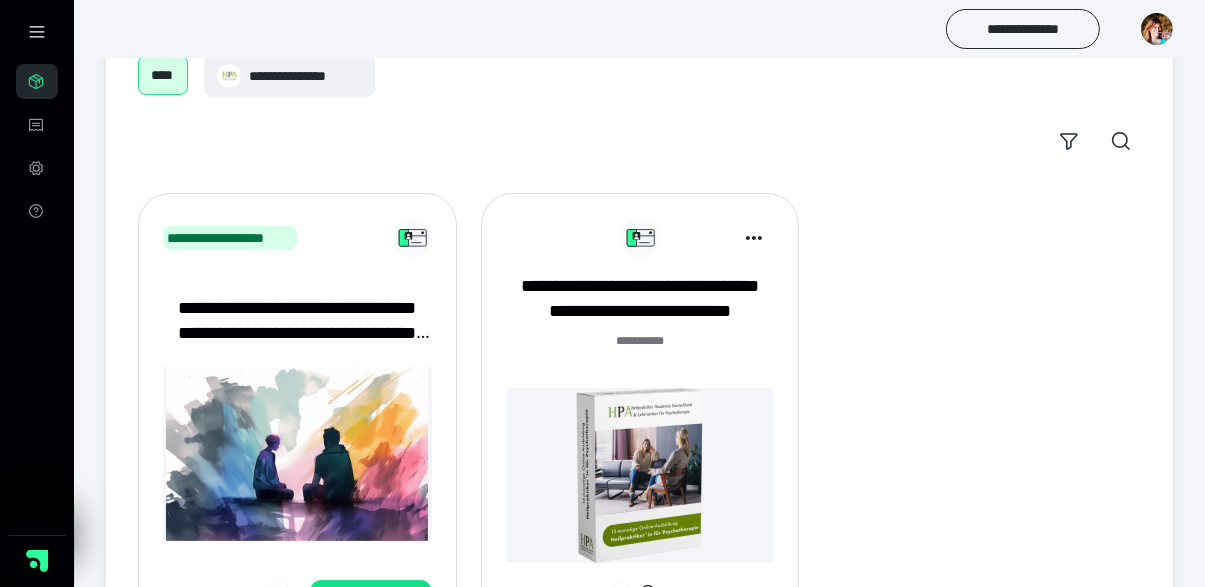 click at bounding box center (640, 475) 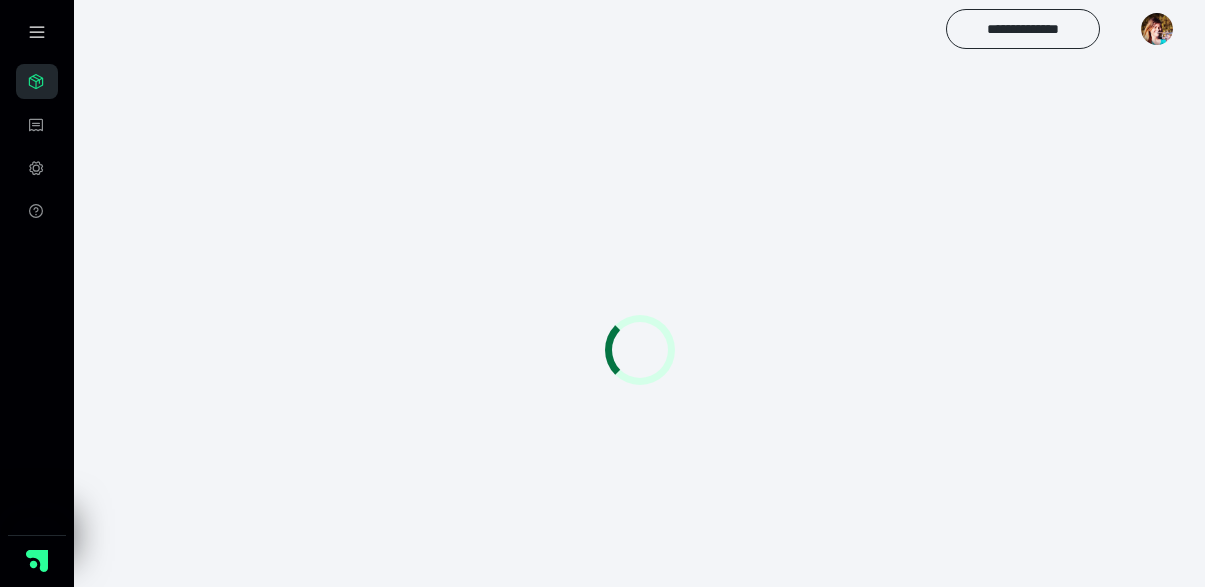 scroll, scrollTop: 0, scrollLeft: 0, axis: both 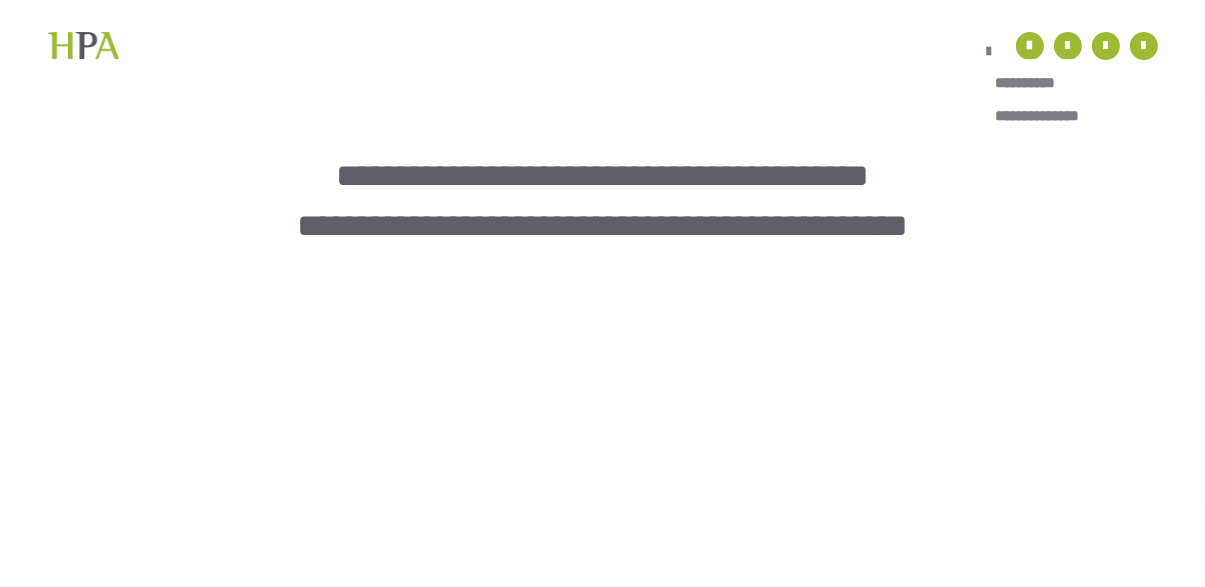 click at bounding box center (989, 51) 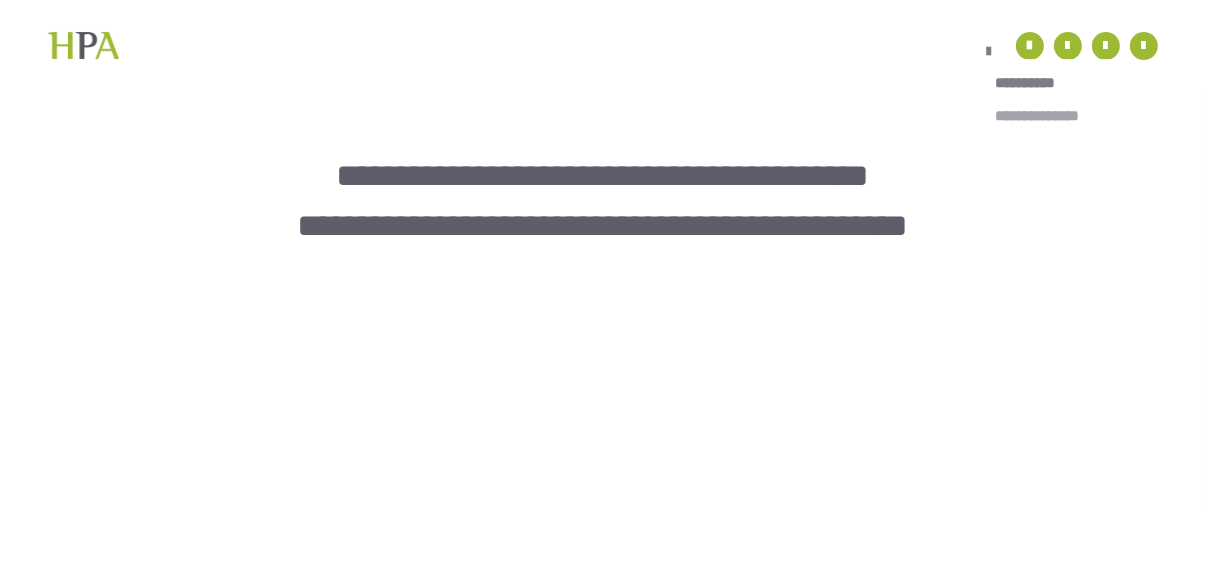 click on "**********" at bounding box center (1053, 116) 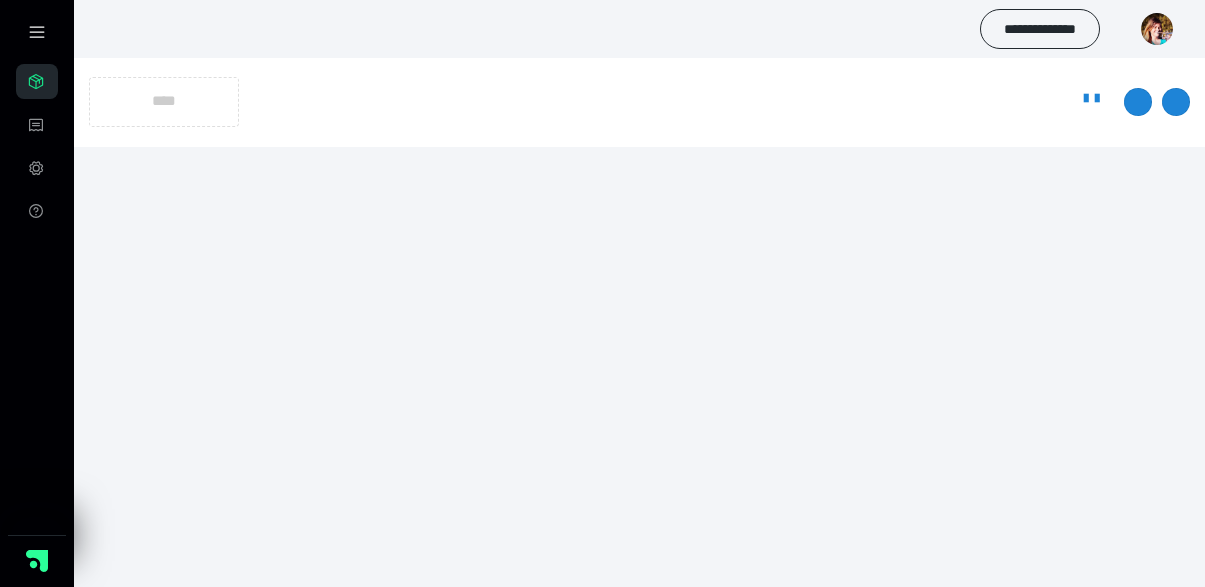 scroll, scrollTop: 0, scrollLeft: 0, axis: both 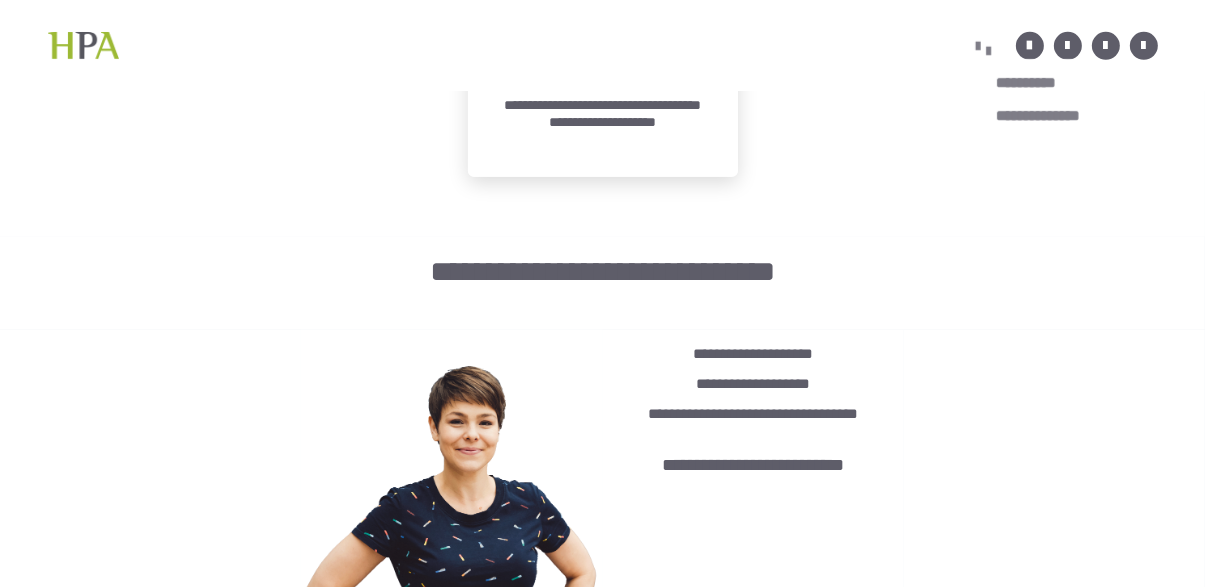 click on "**********" at bounding box center (983, 48) 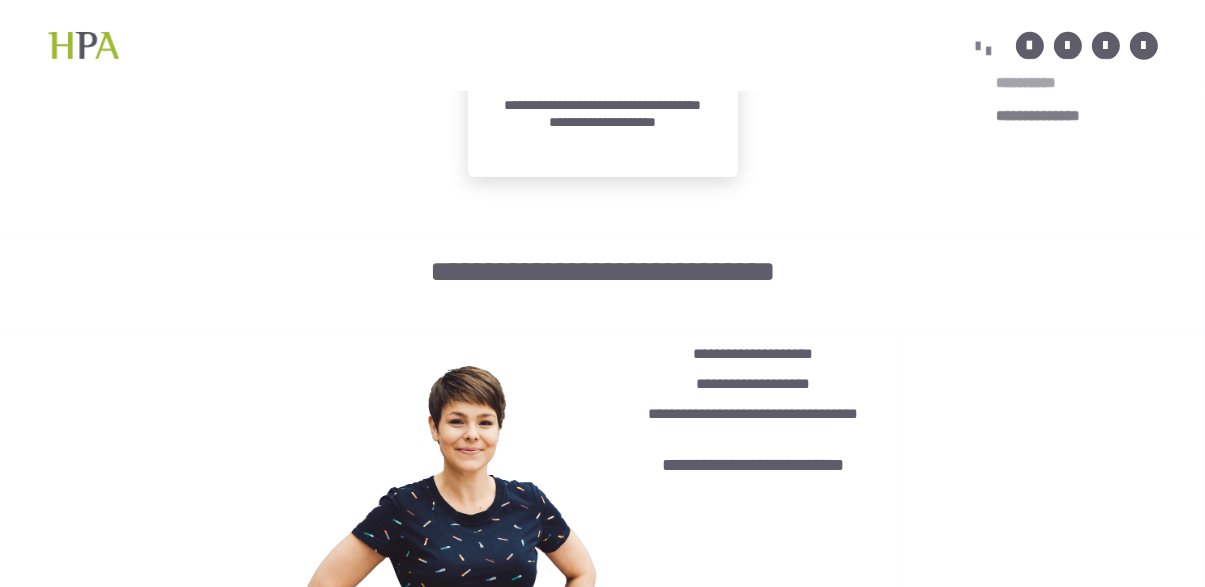 click on "**********" at bounding box center (1053, 83) 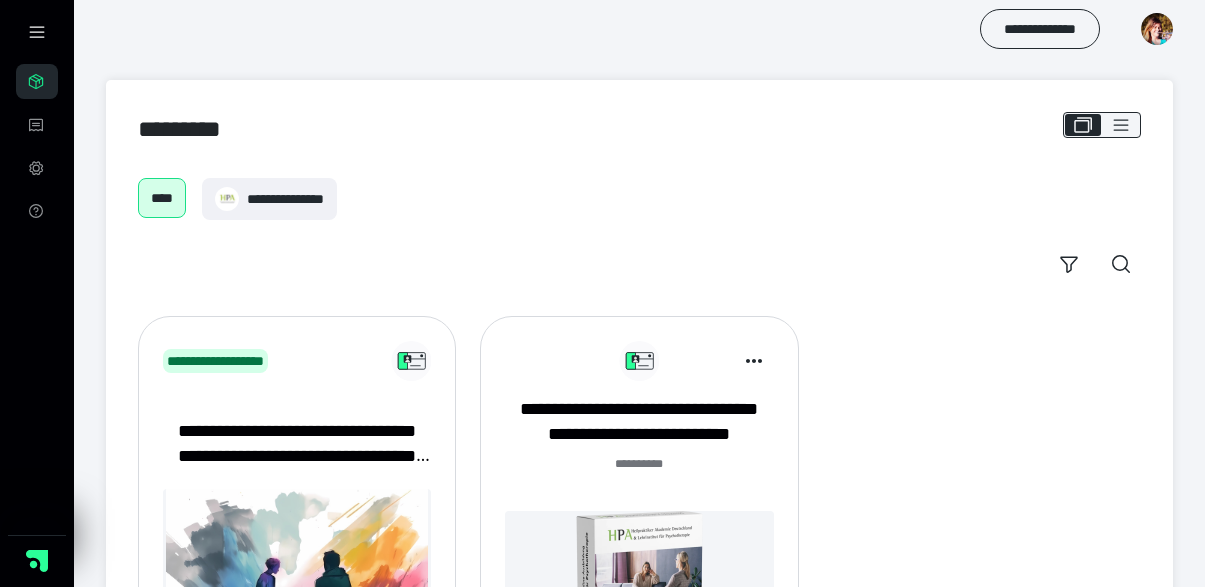scroll, scrollTop: 0, scrollLeft: 0, axis: both 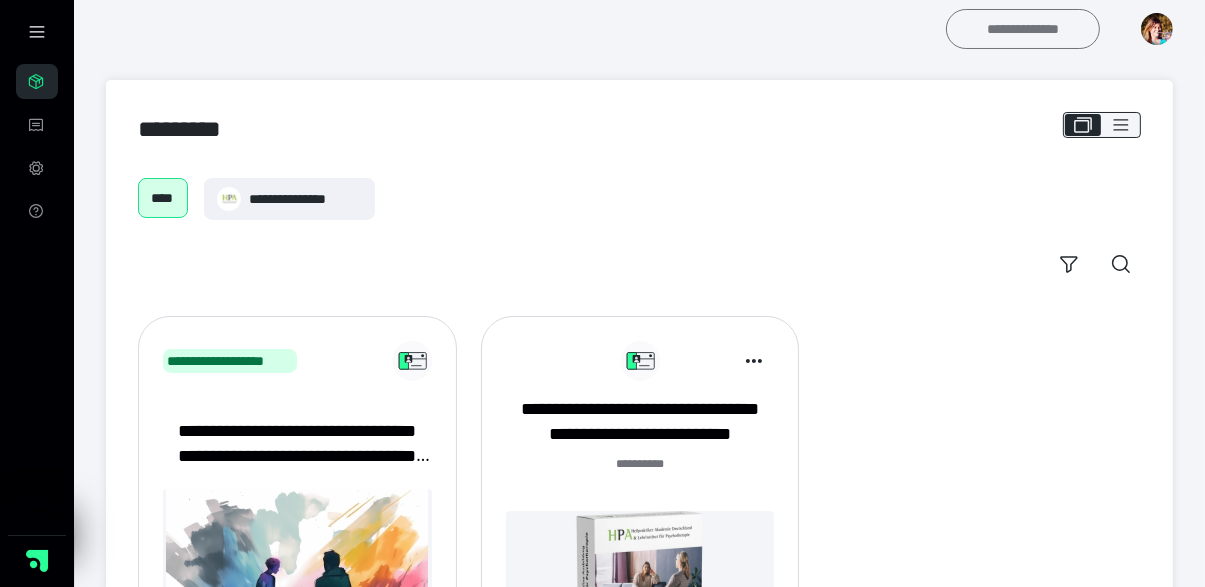 click on "**********" at bounding box center (1023, 29) 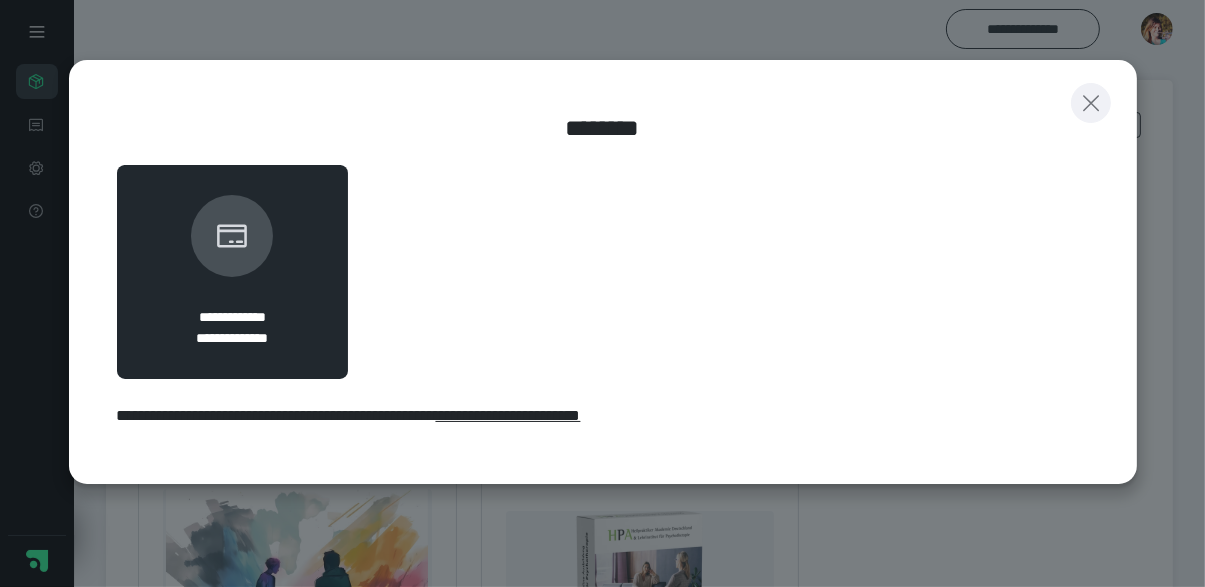 click 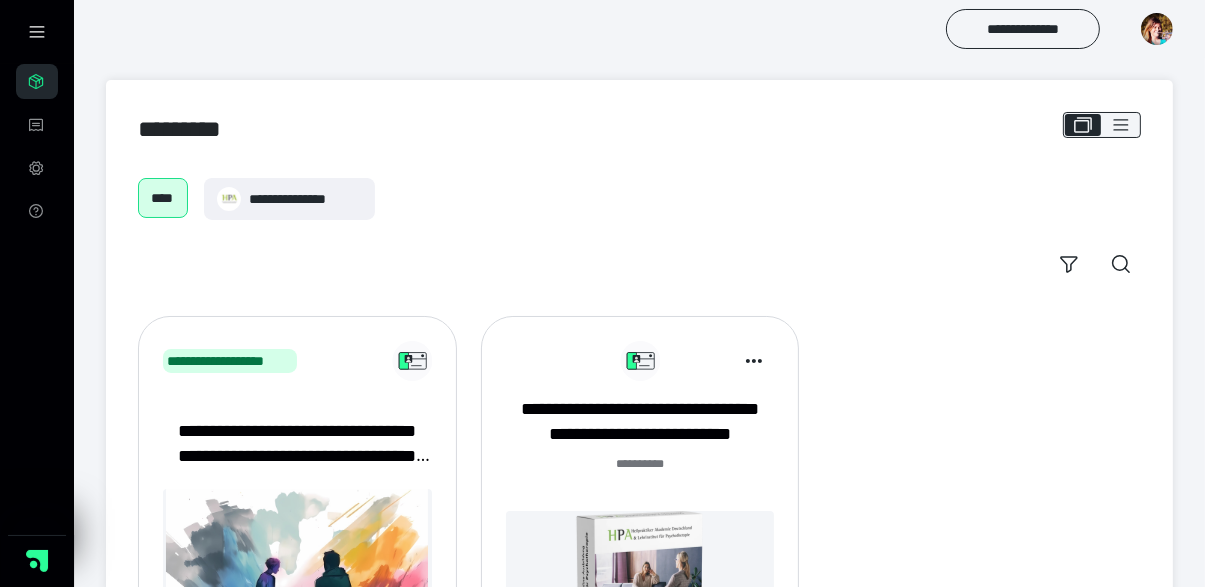 click at bounding box center (1157, 29) 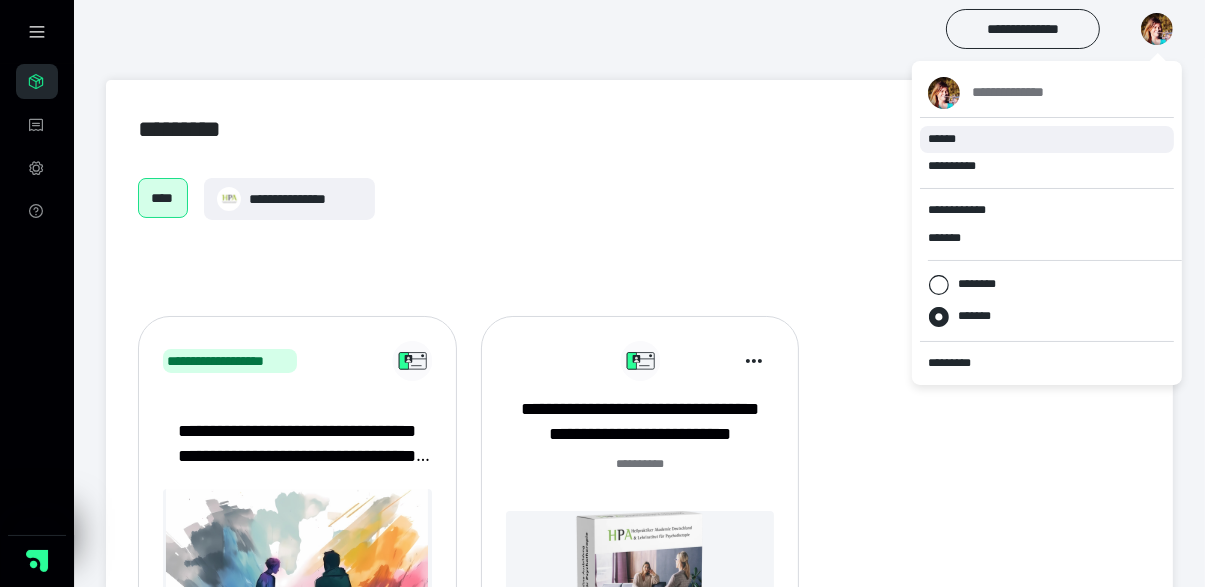 click on "******" at bounding box center [942, 139] 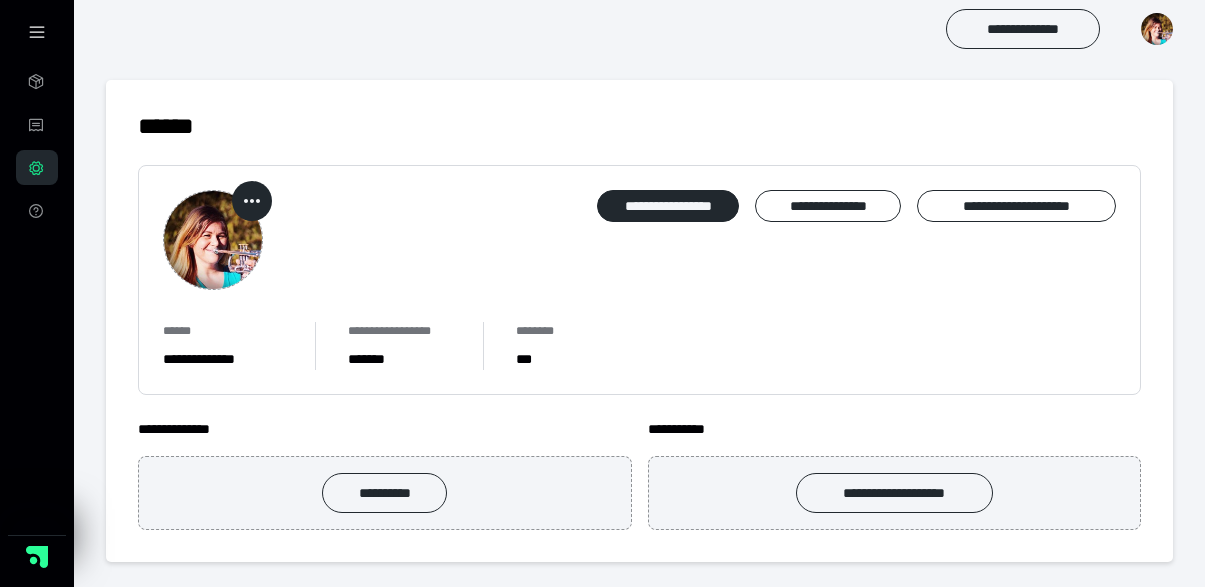 scroll, scrollTop: 0, scrollLeft: 0, axis: both 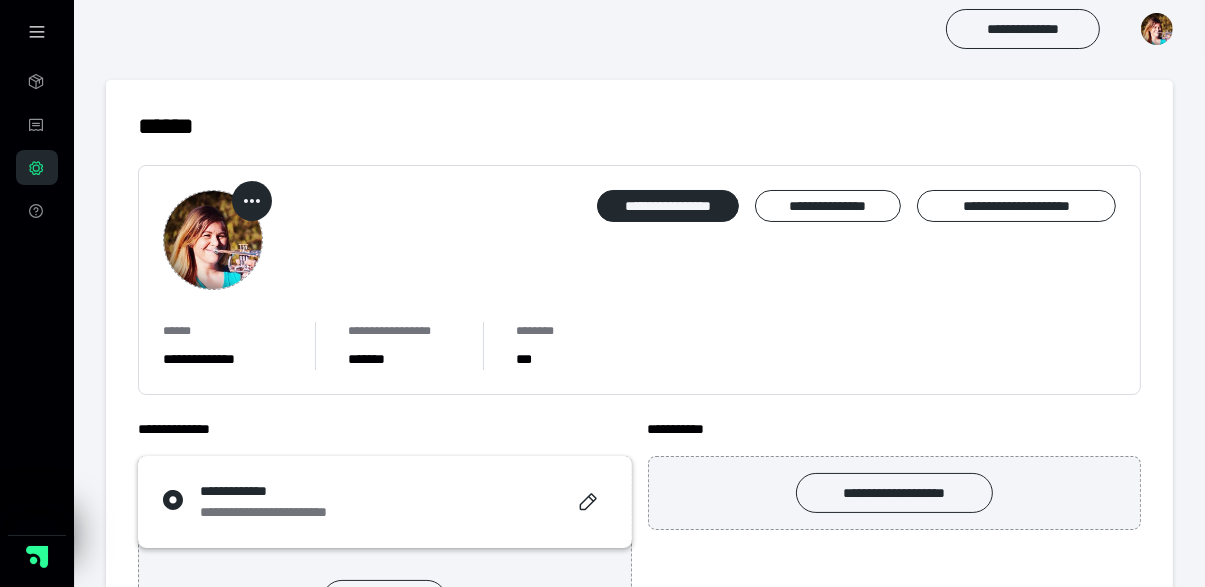 click at bounding box center (1157, 29) 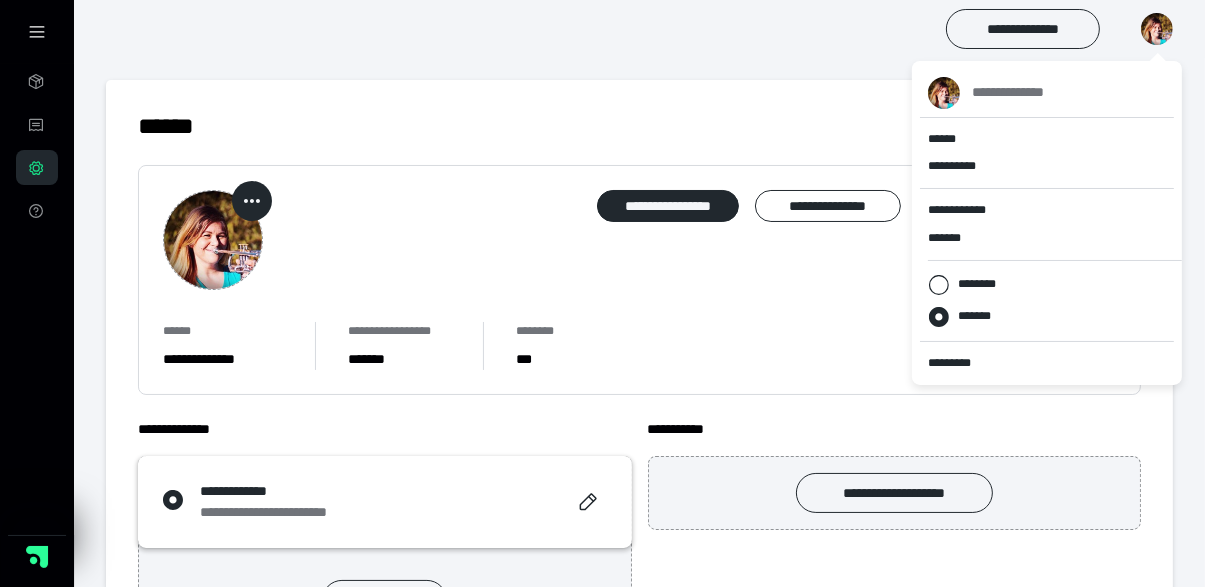 click 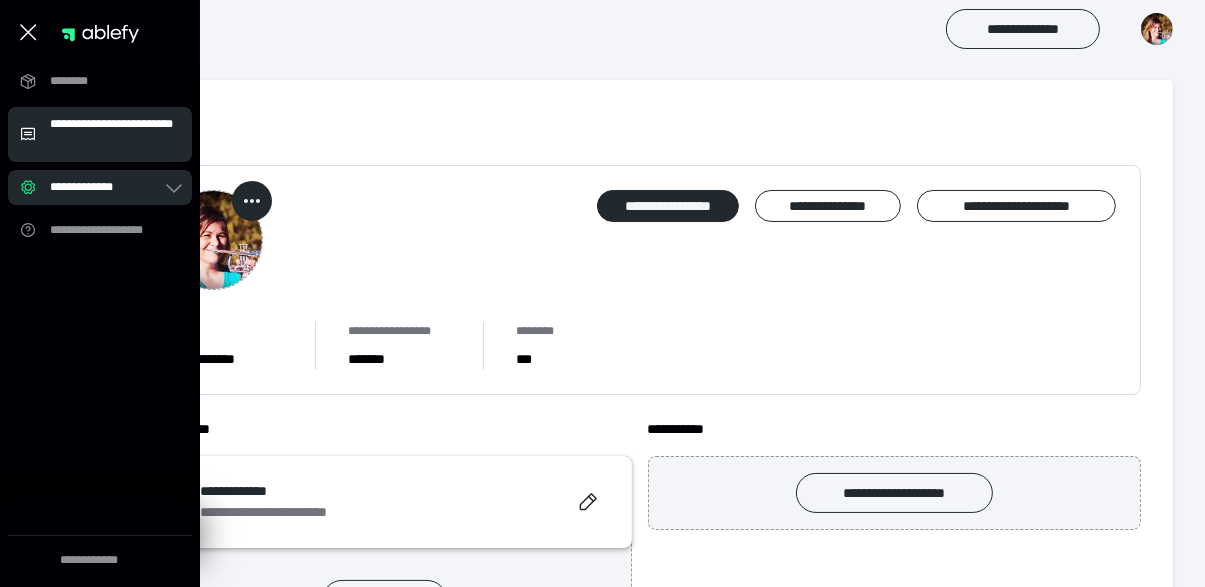 click on "**********" at bounding box center (115, 134) 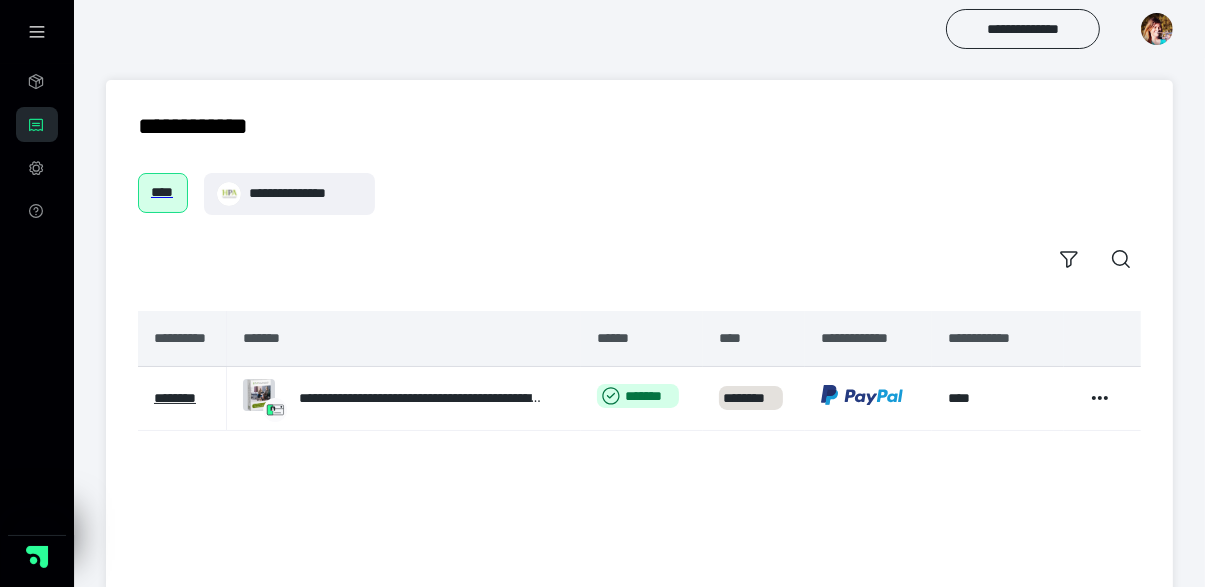 scroll, scrollTop: 5, scrollLeft: 0, axis: vertical 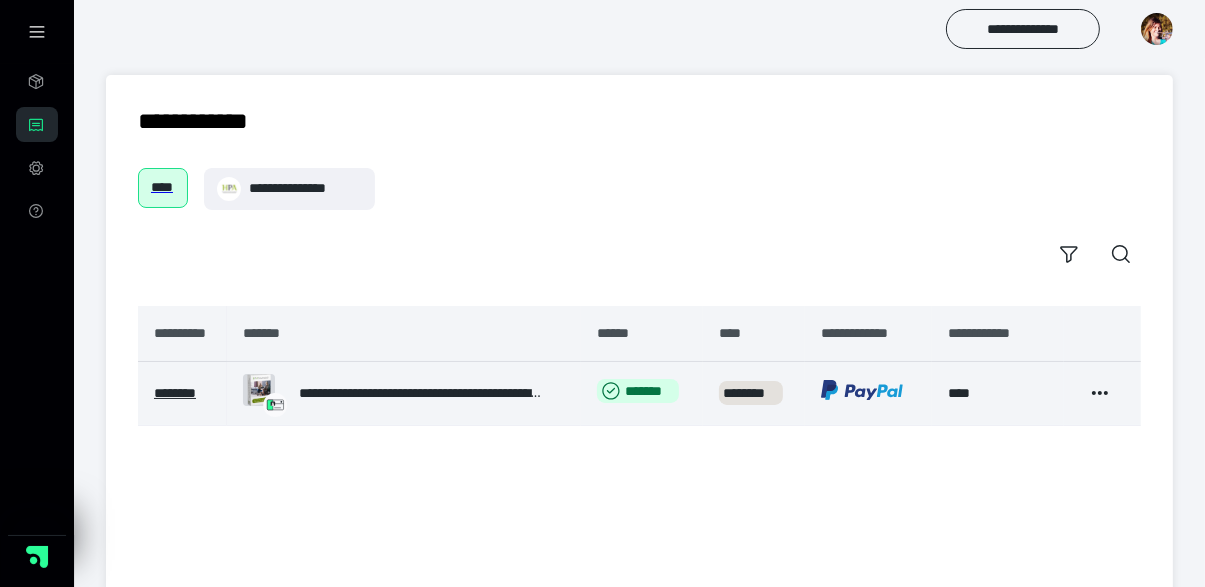 click on "**********" at bounding box center [421, 393] 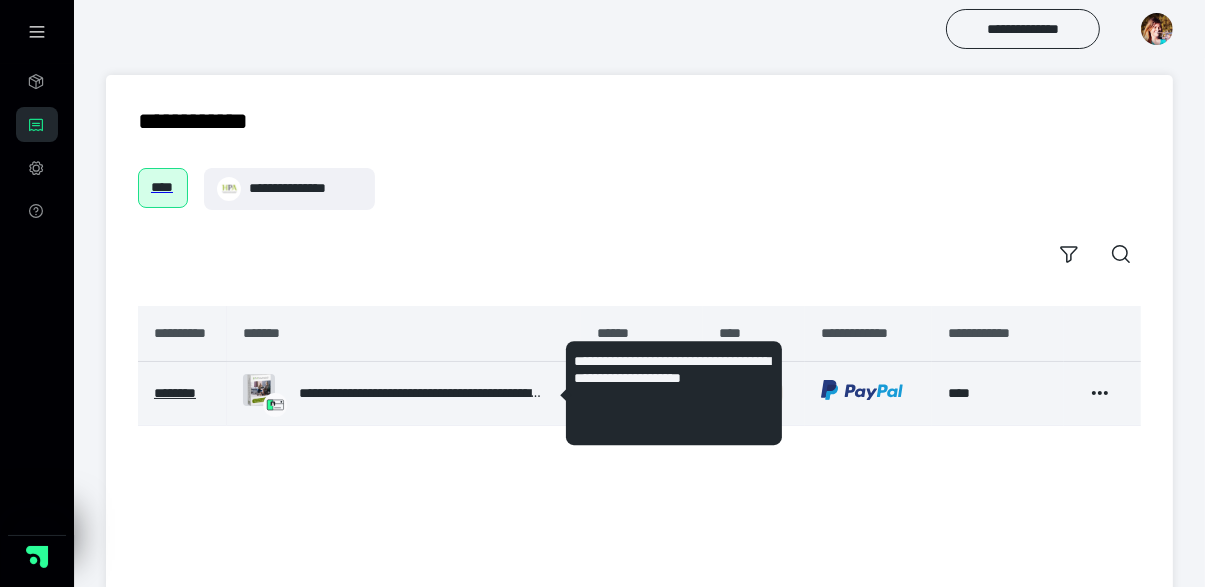scroll, scrollTop: 0, scrollLeft: 0, axis: both 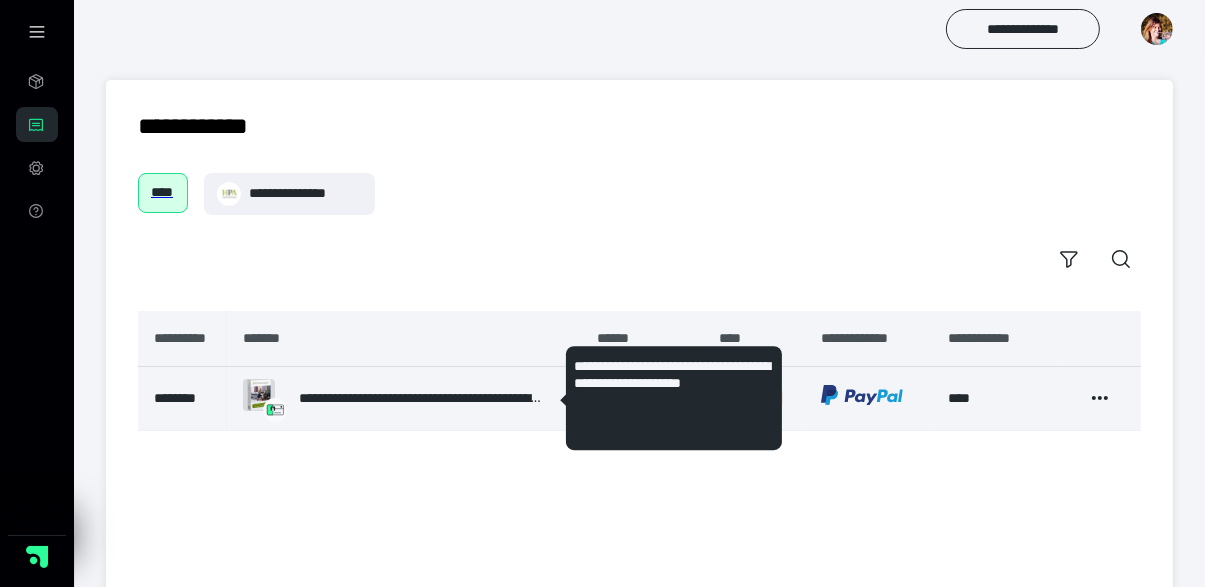 click on "********" at bounding box center [175, 398] 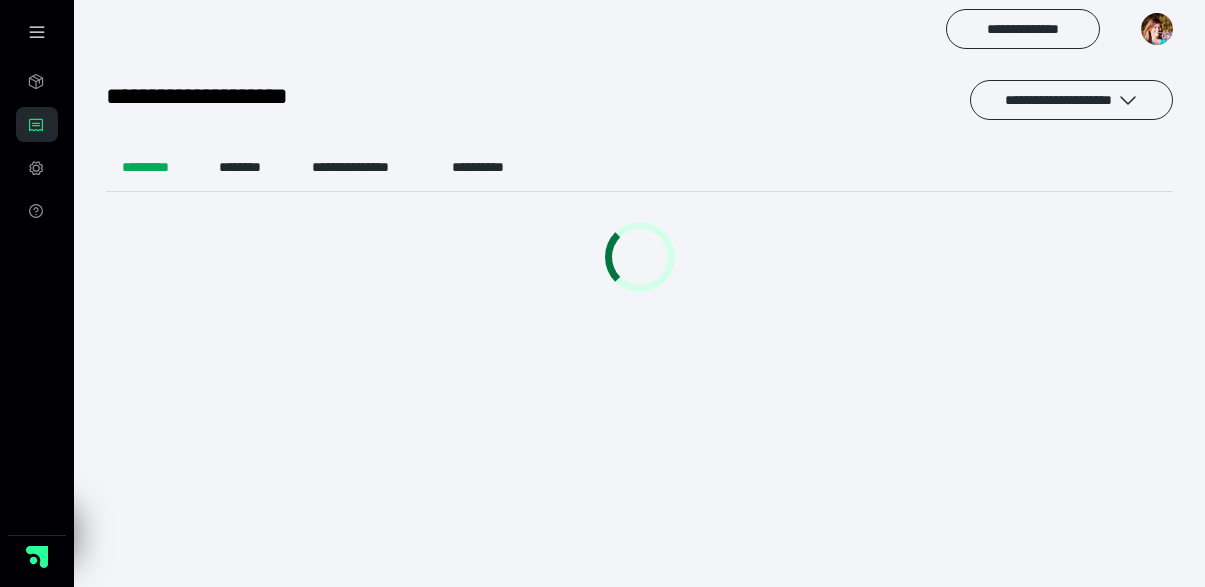 scroll, scrollTop: 0, scrollLeft: 0, axis: both 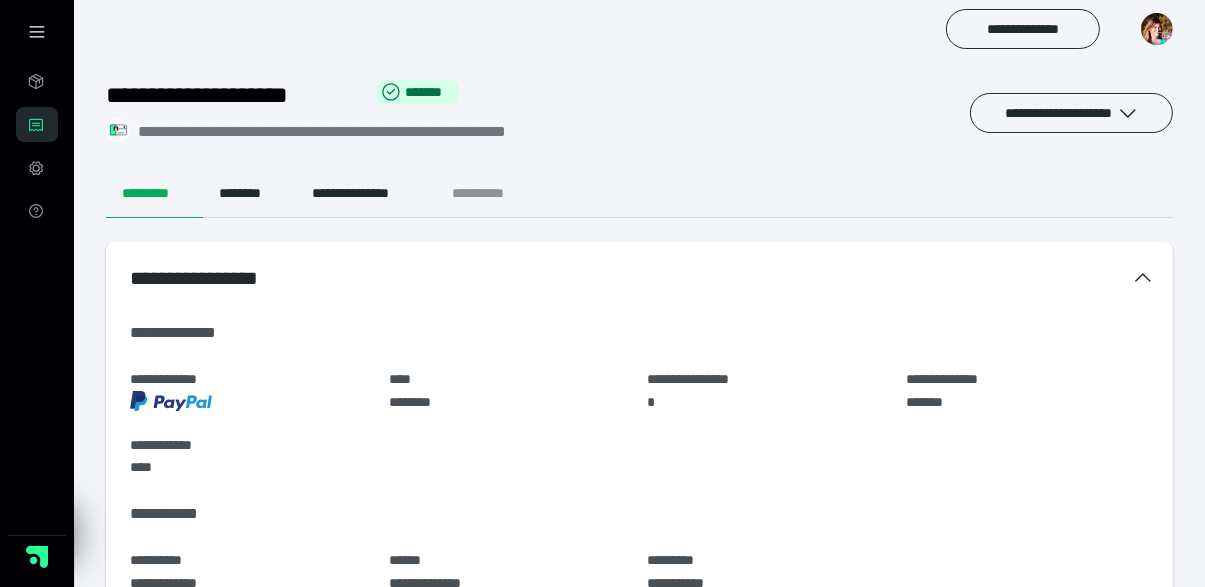 click on "**********" at bounding box center (494, 194) 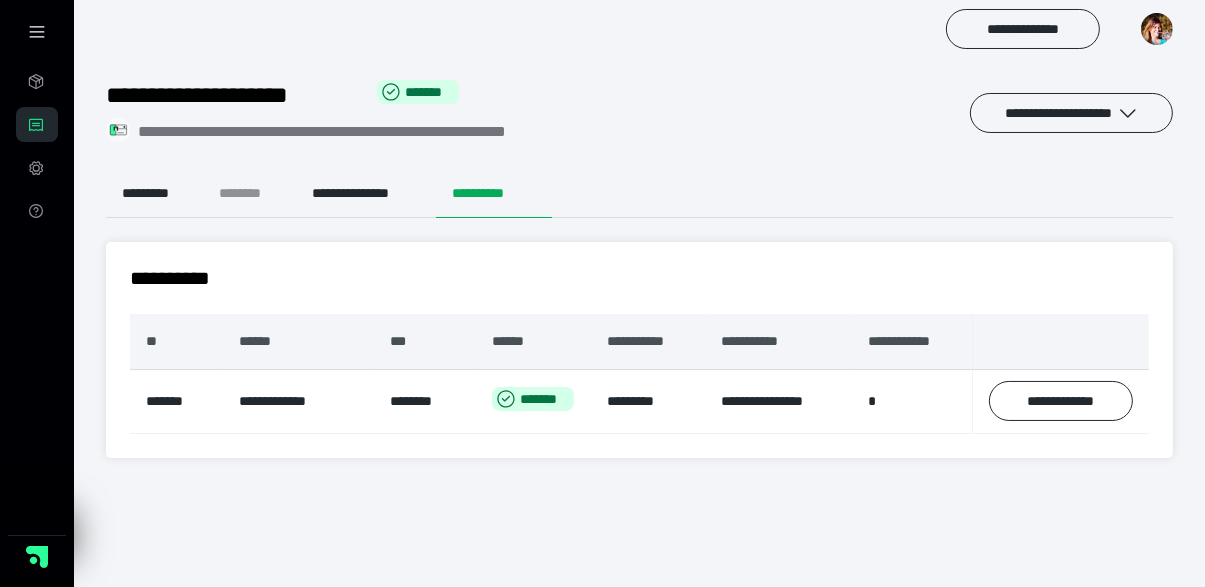 click on "********" at bounding box center [249, 194] 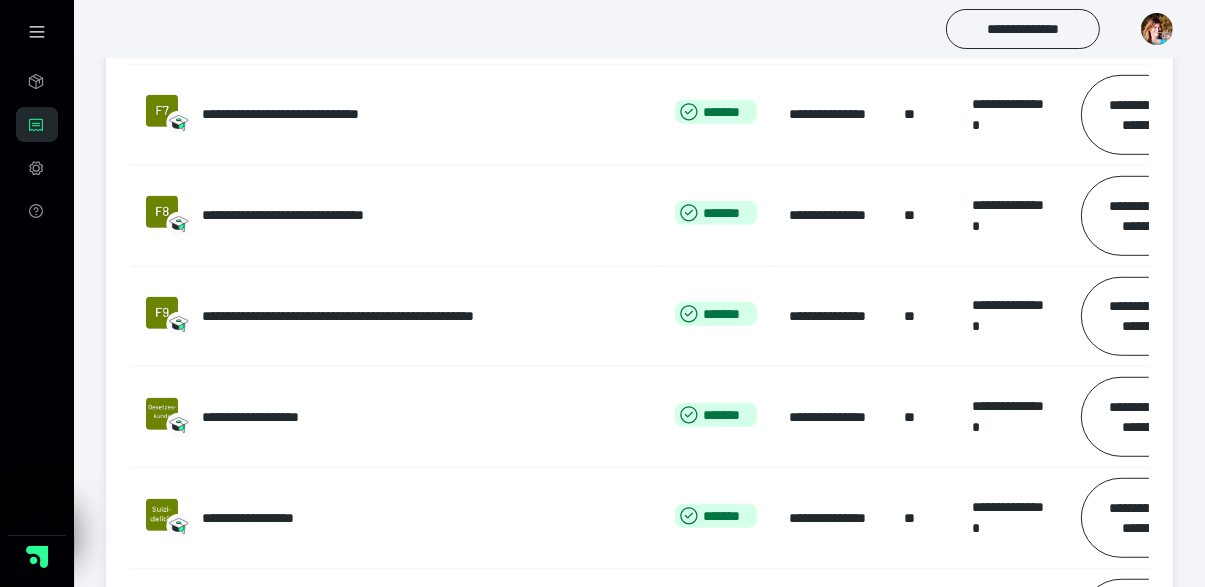scroll, scrollTop: 1254, scrollLeft: 0, axis: vertical 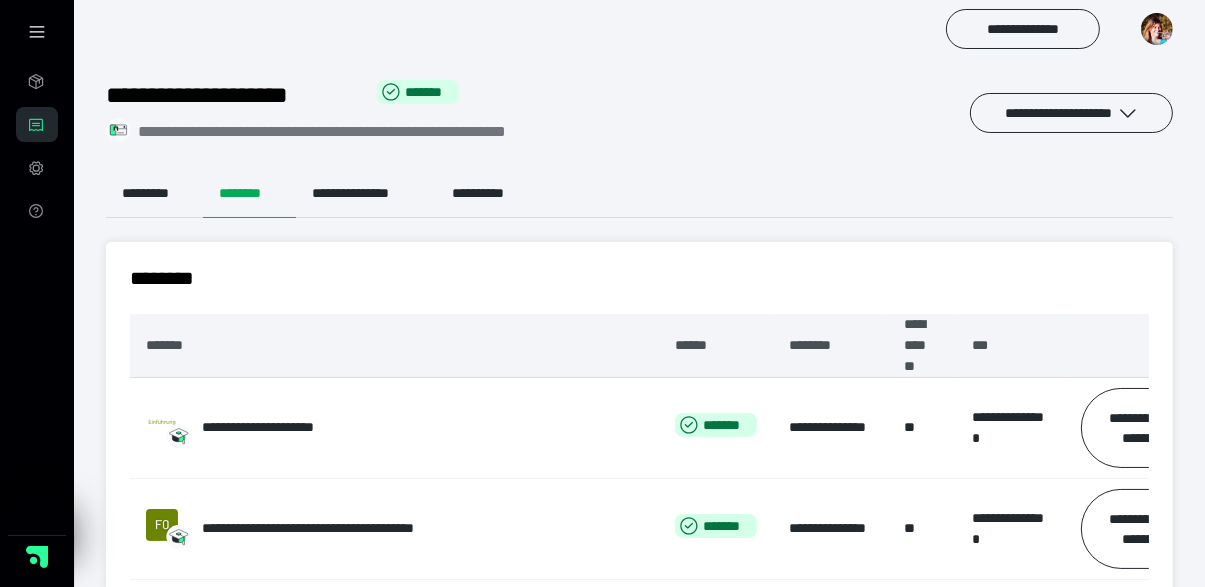 click 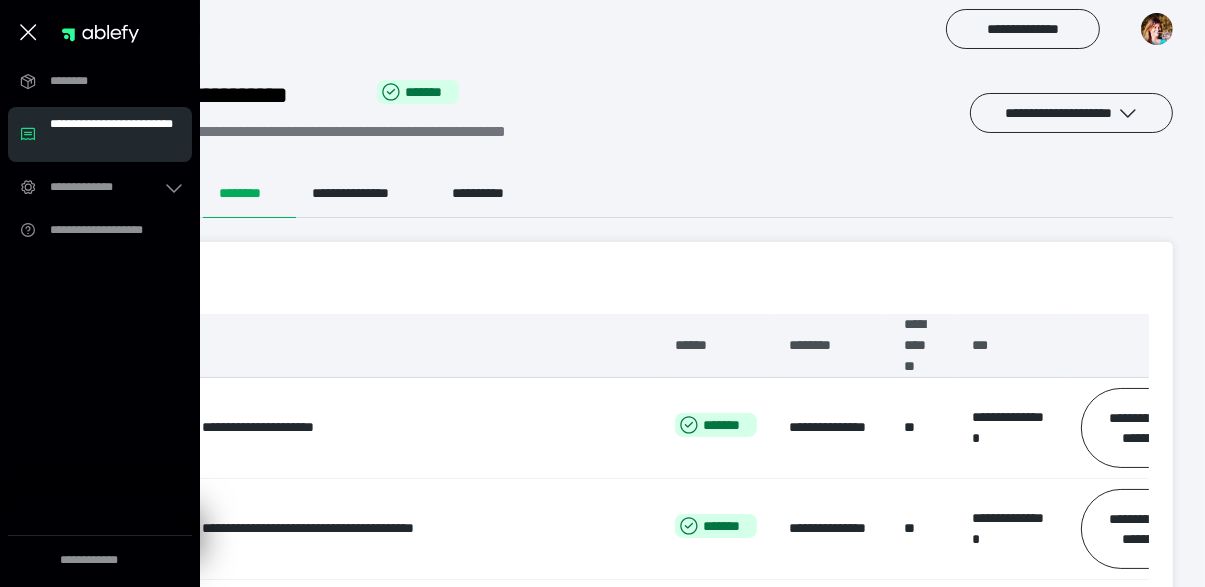 click on "**********" at bounding box center [639, 997] 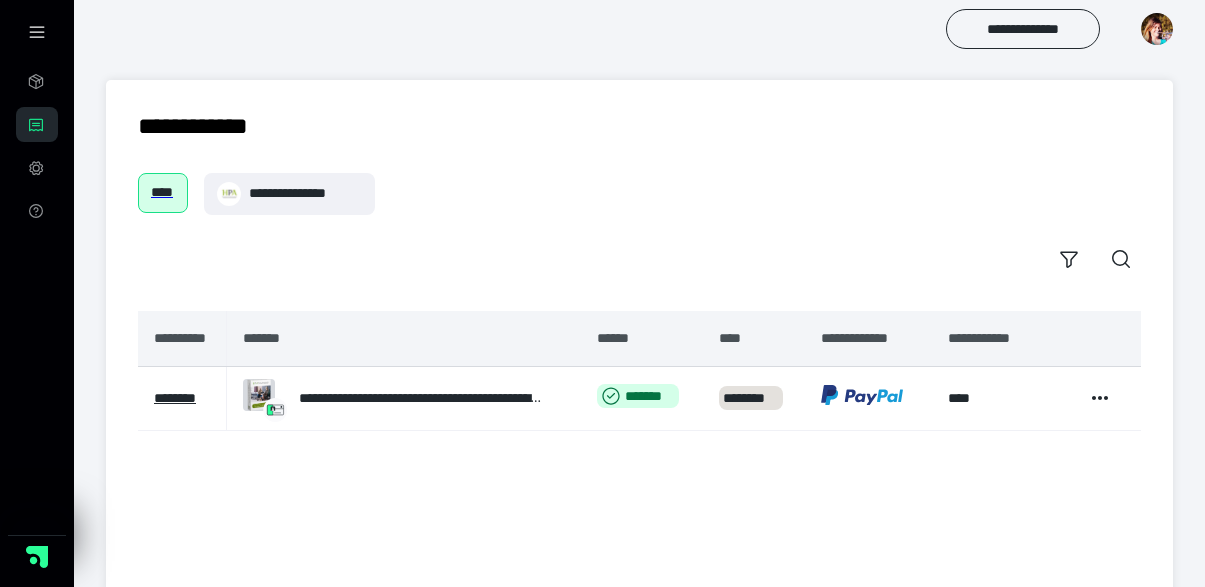 scroll, scrollTop: 0, scrollLeft: 0, axis: both 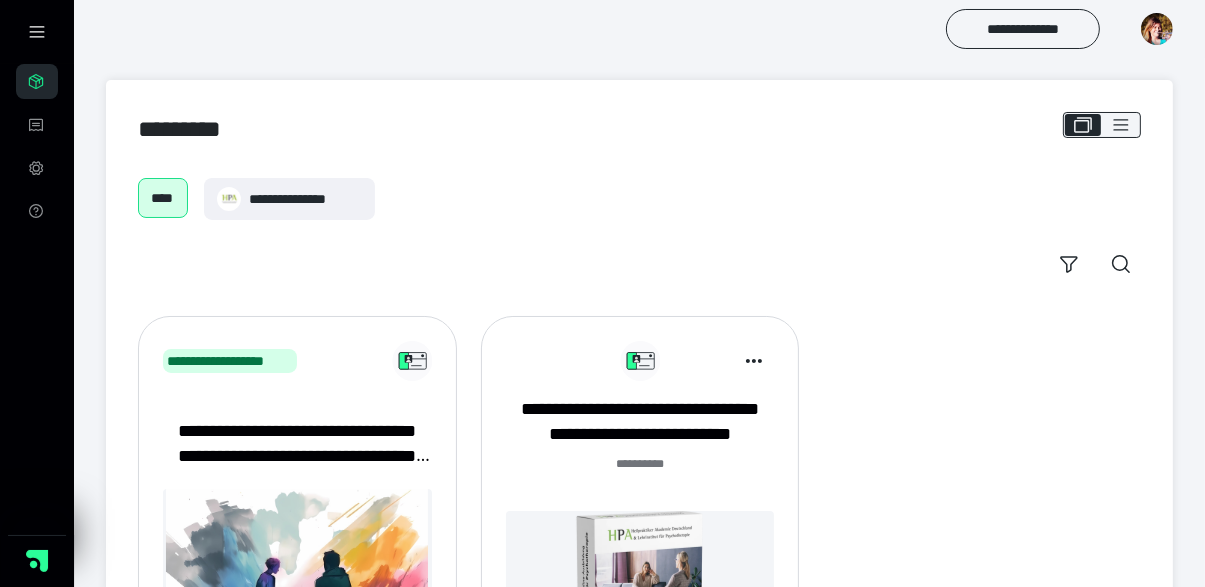 click at bounding box center [640, 598] 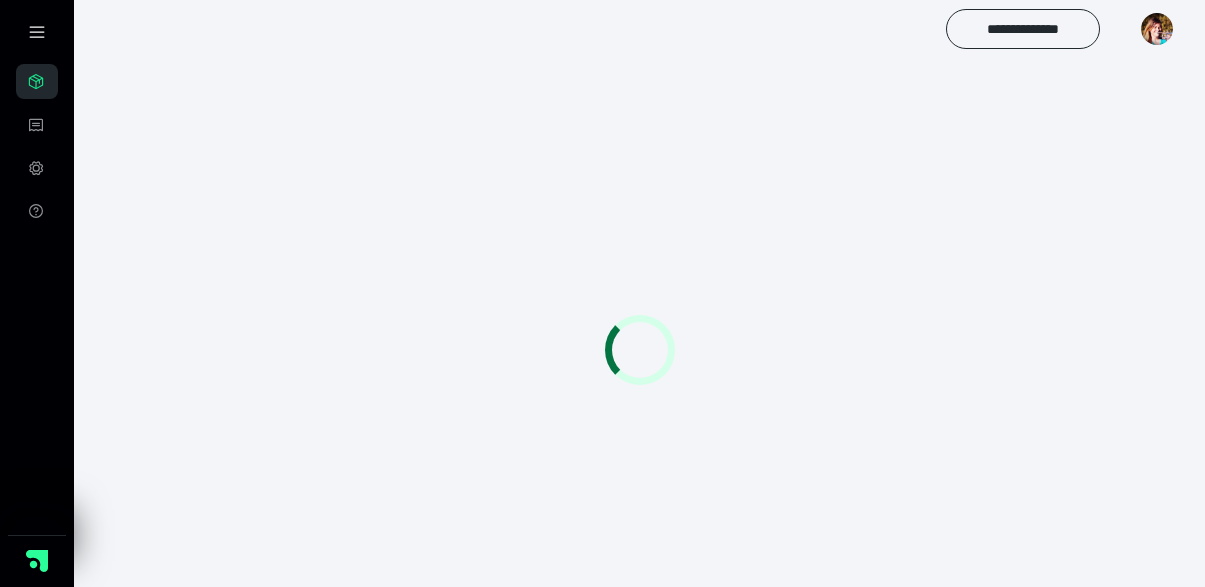 scroll, scrollTop: 0, scrollLeft: 0, axis: both 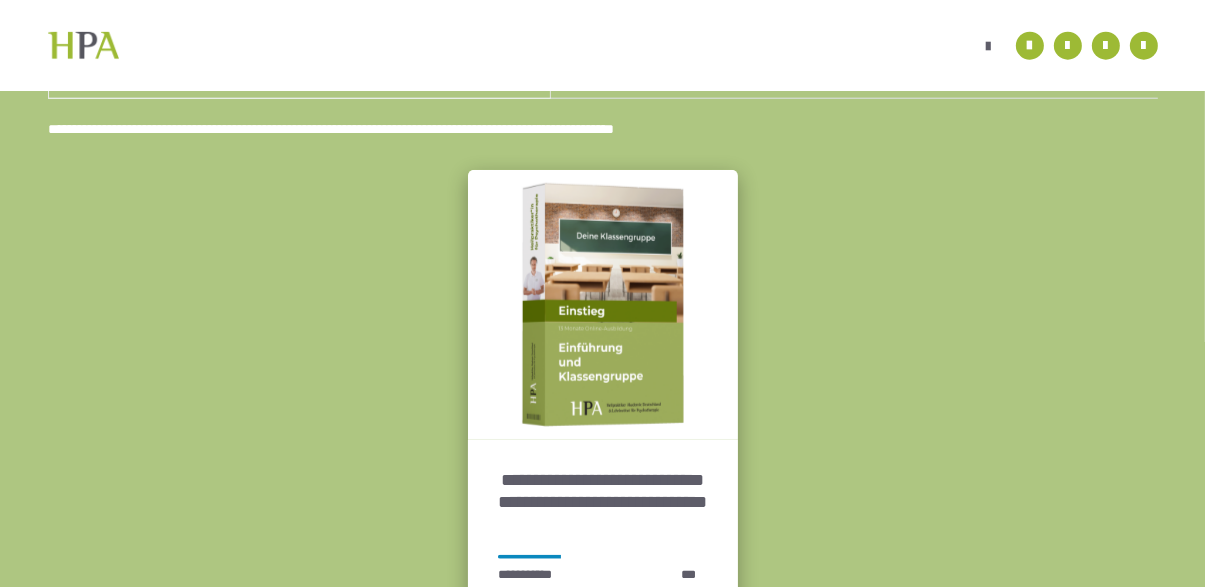 click at bounding box center [603, 305] 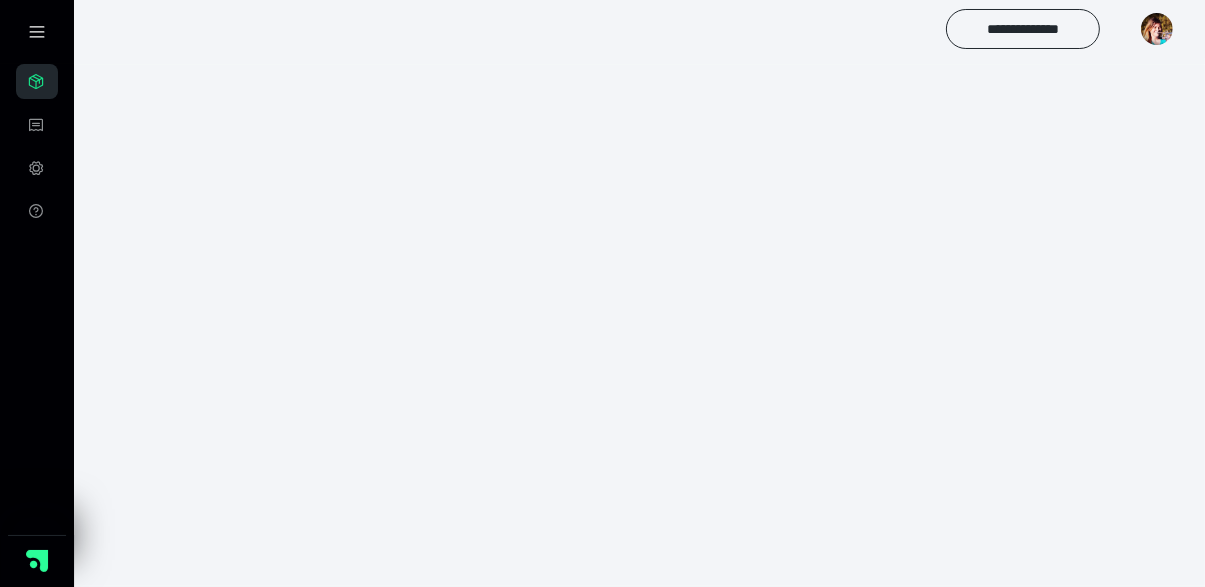 scroll, scrollTop: 150, scrollLeft: 0, axis: vertical 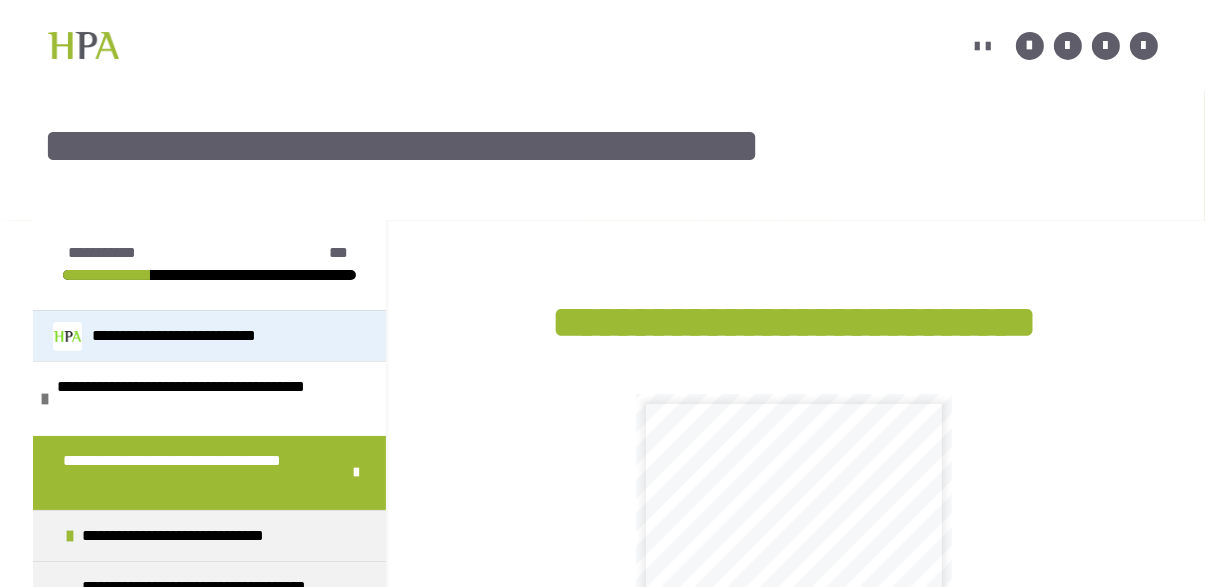 click on "**********" at bounding box center (207, 336) 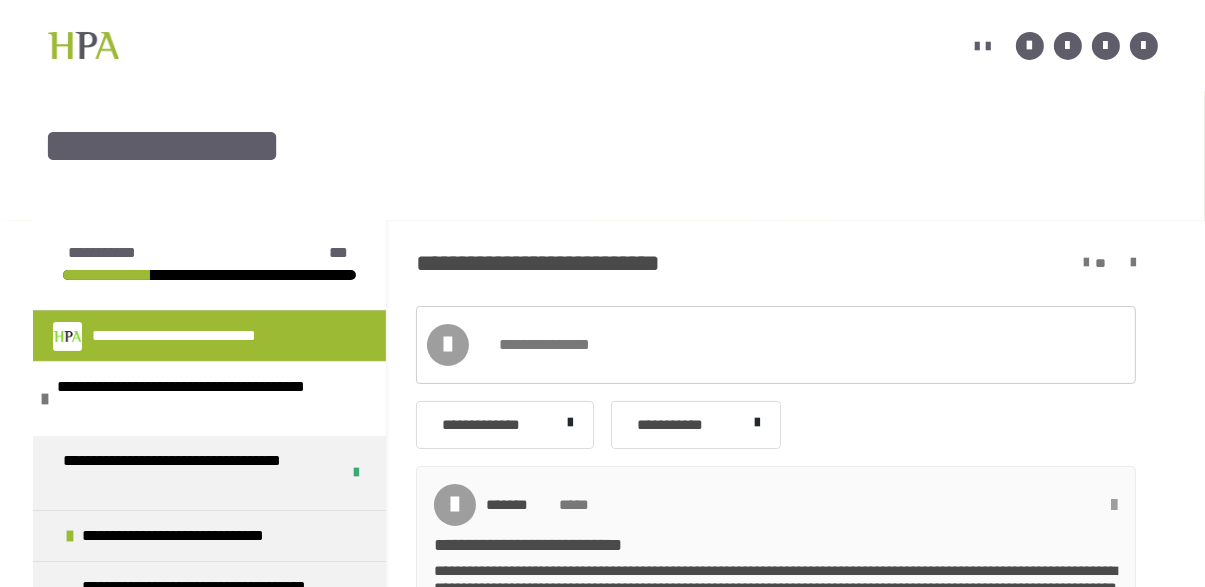 click at bounding box center [1115, 505] 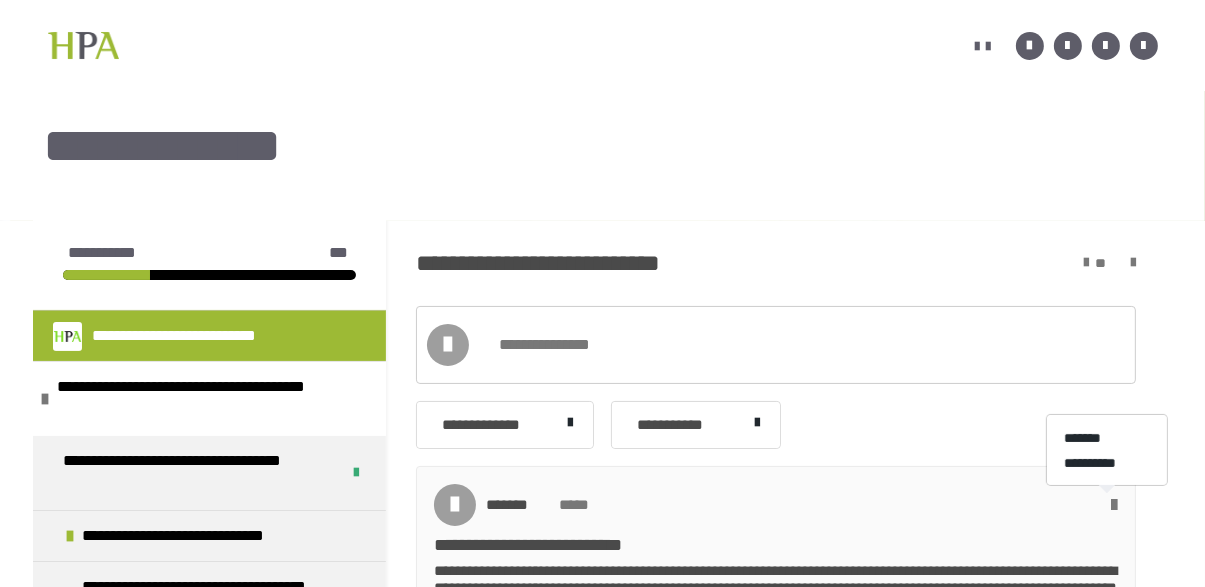 click at bounding box center (602, 293) 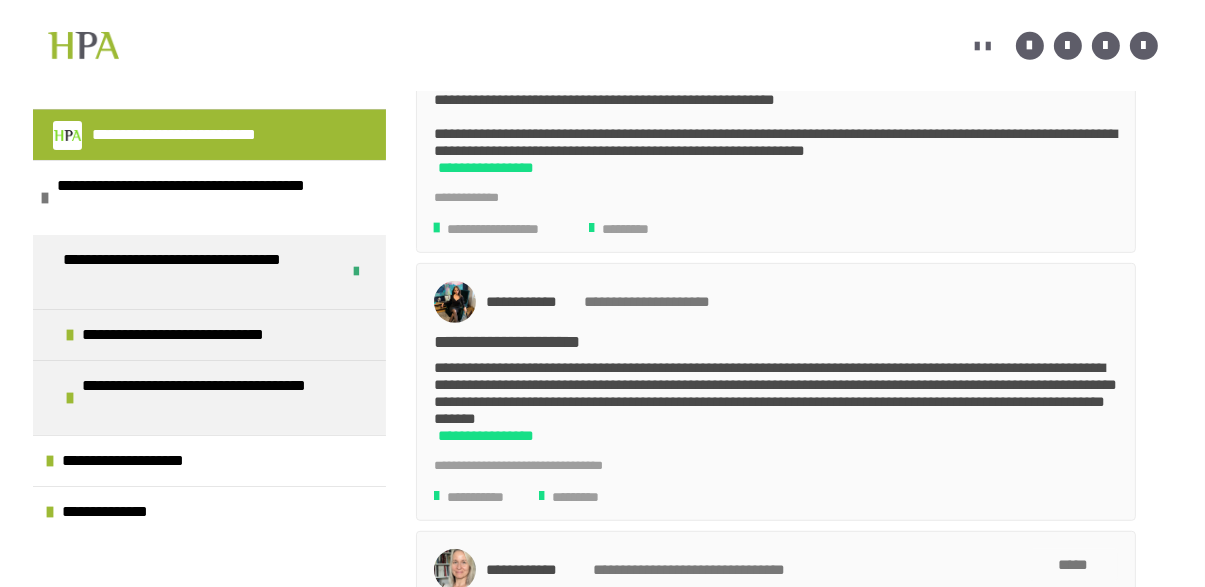 scroll, scrollTop: 907, scrollLeft: 0, axis: vertical 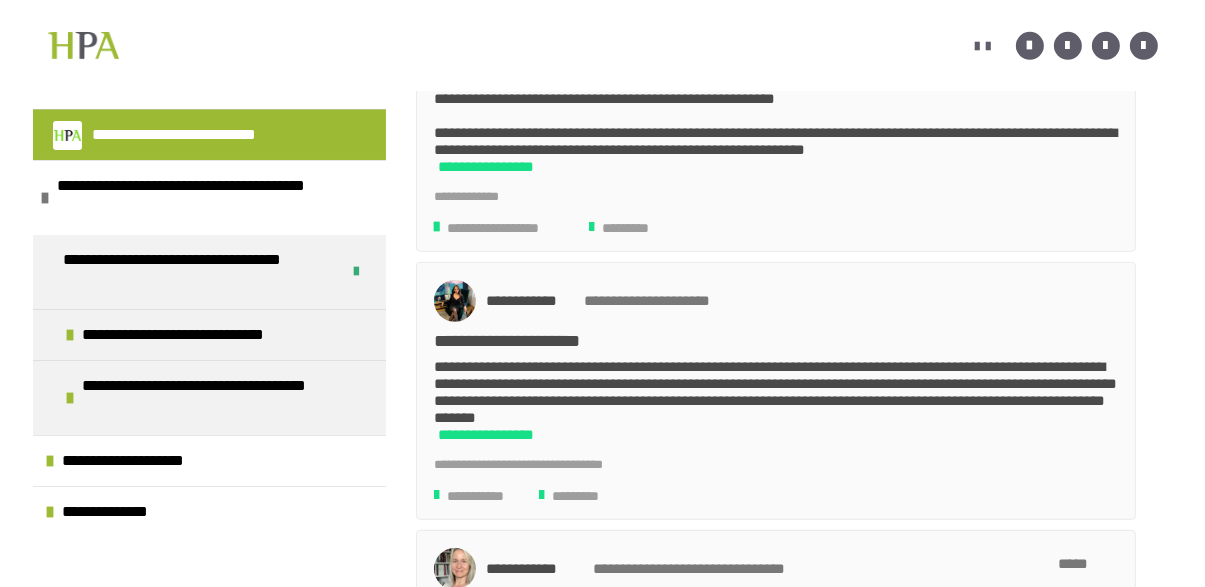 click on "**********" at bounding box center (481, 496) 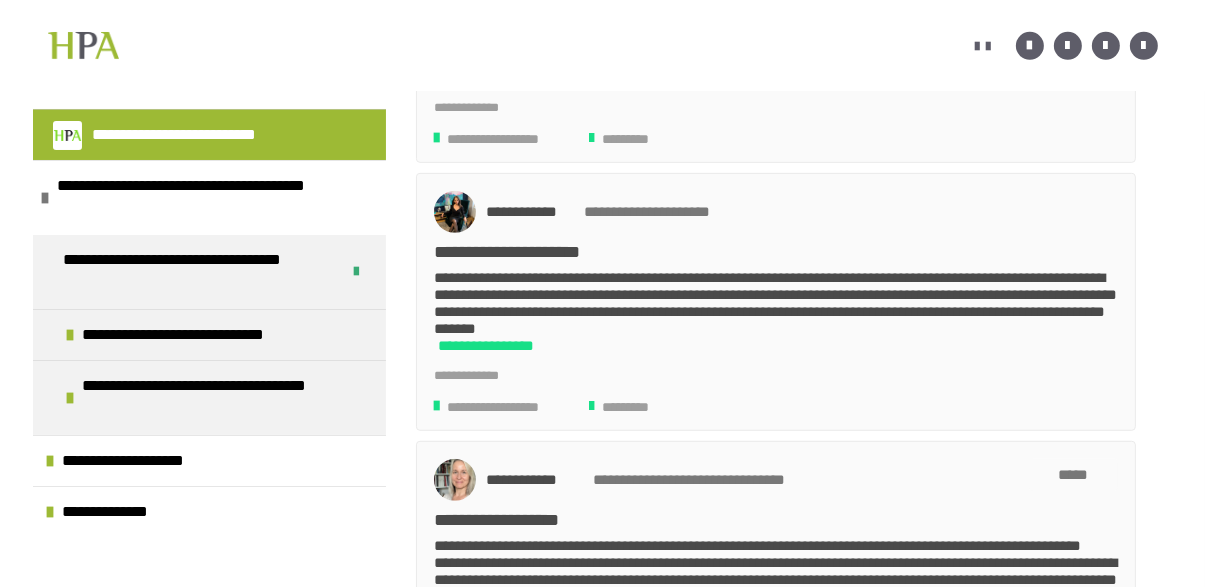 scroll, scrollTop: 995, scrollLeft: 0, axis: vertical 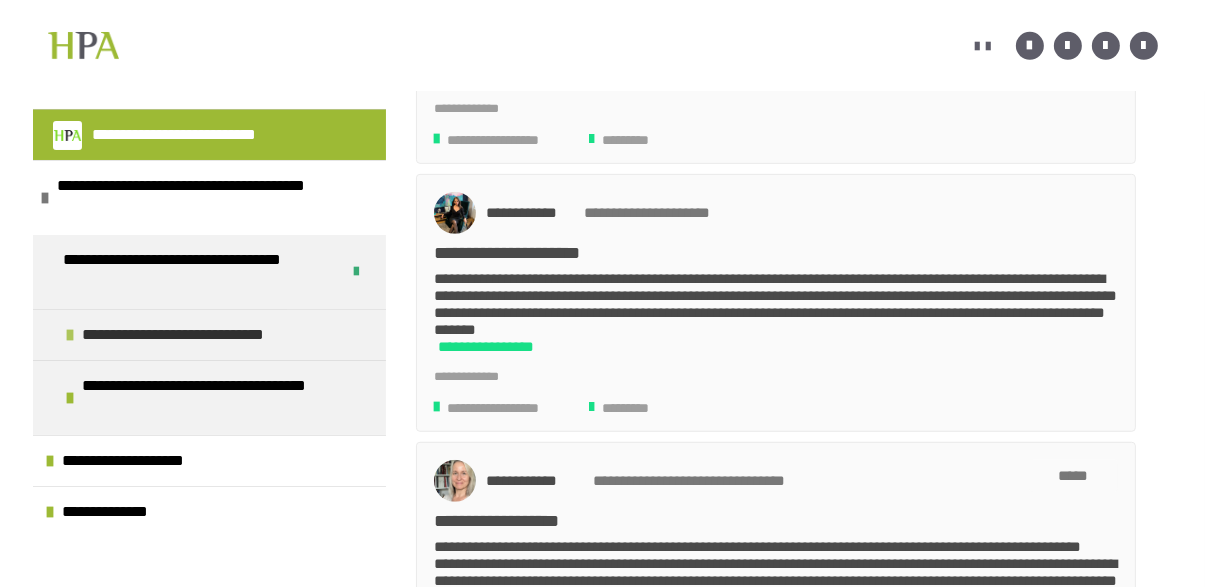 click on "**********" at bounding box center (198, 335) 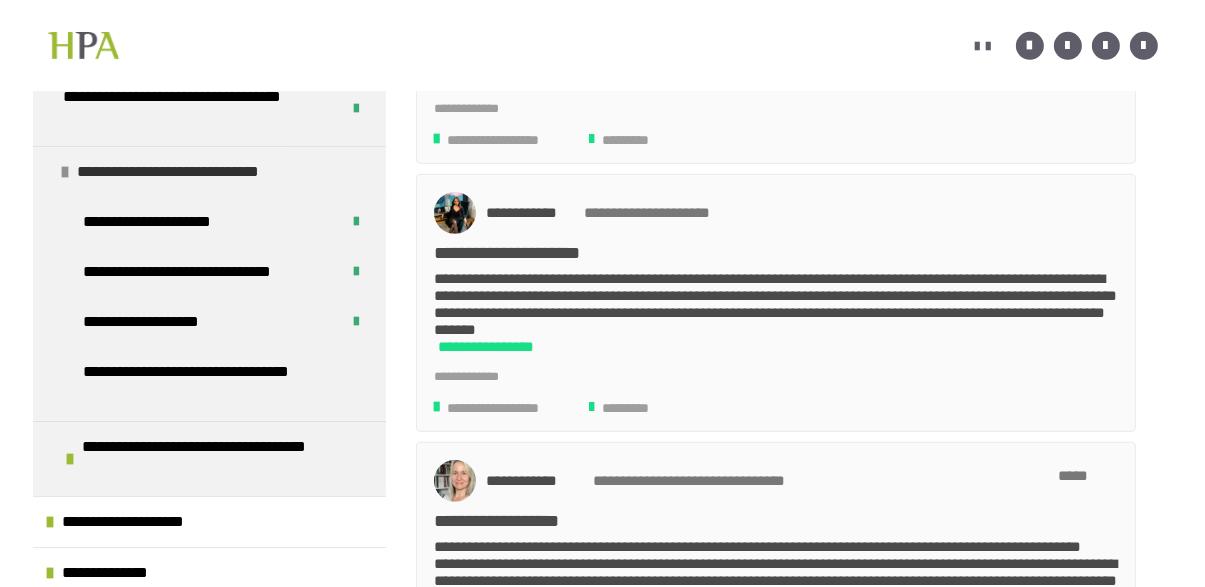 scroll, scrollTop: 168, scrollLeft: 0, axis: vertical 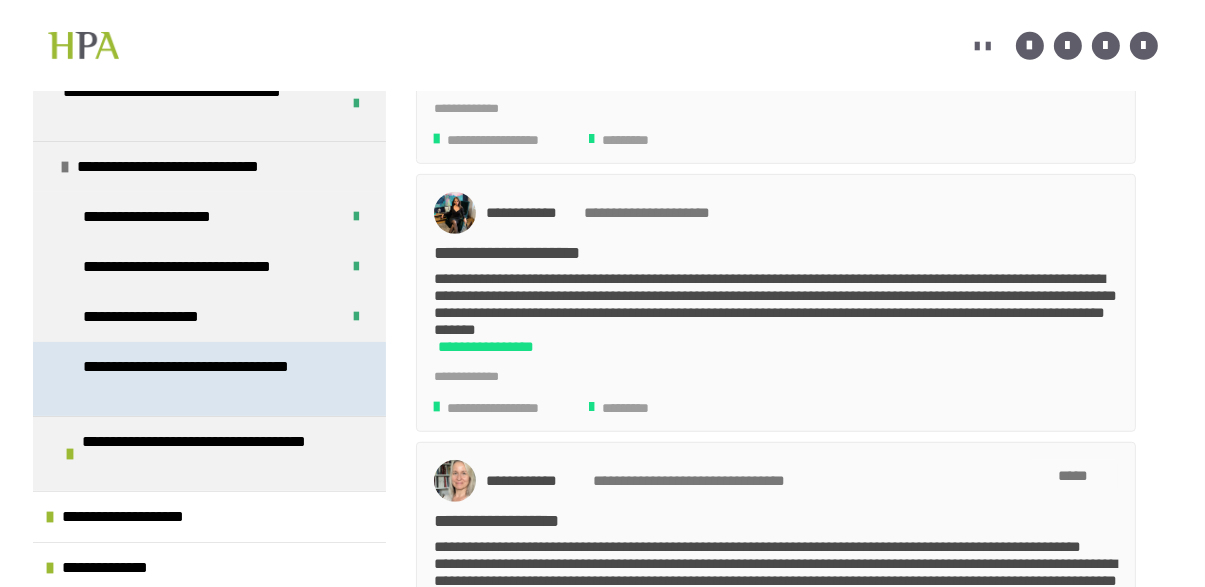 click on "**********" at bounding box center (211, 379) 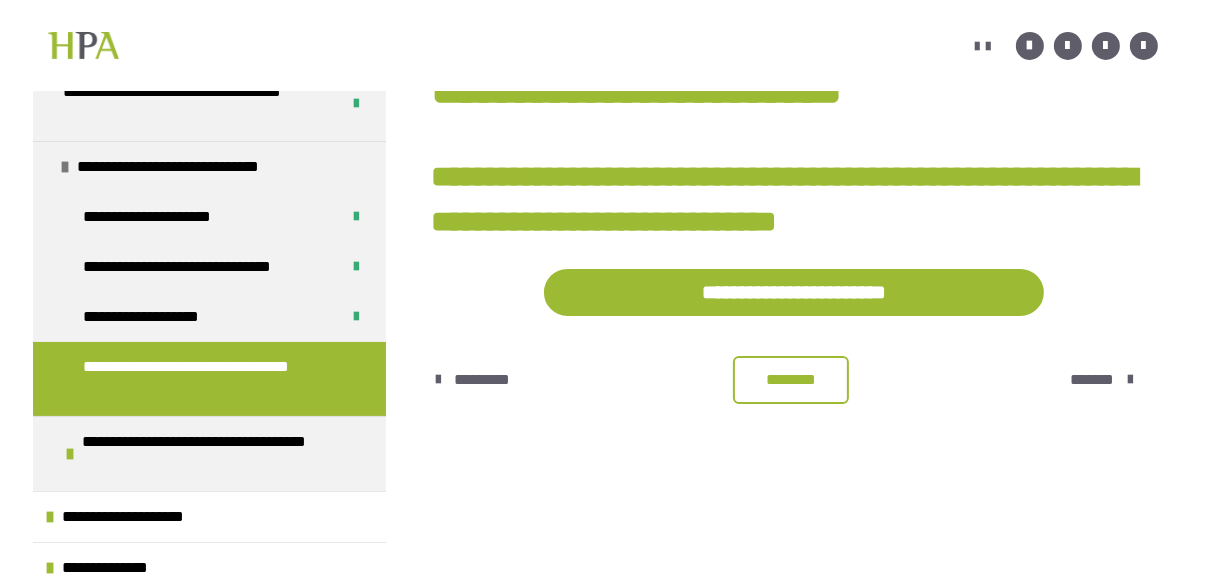 click on "********" at bounding box center [791, 380] 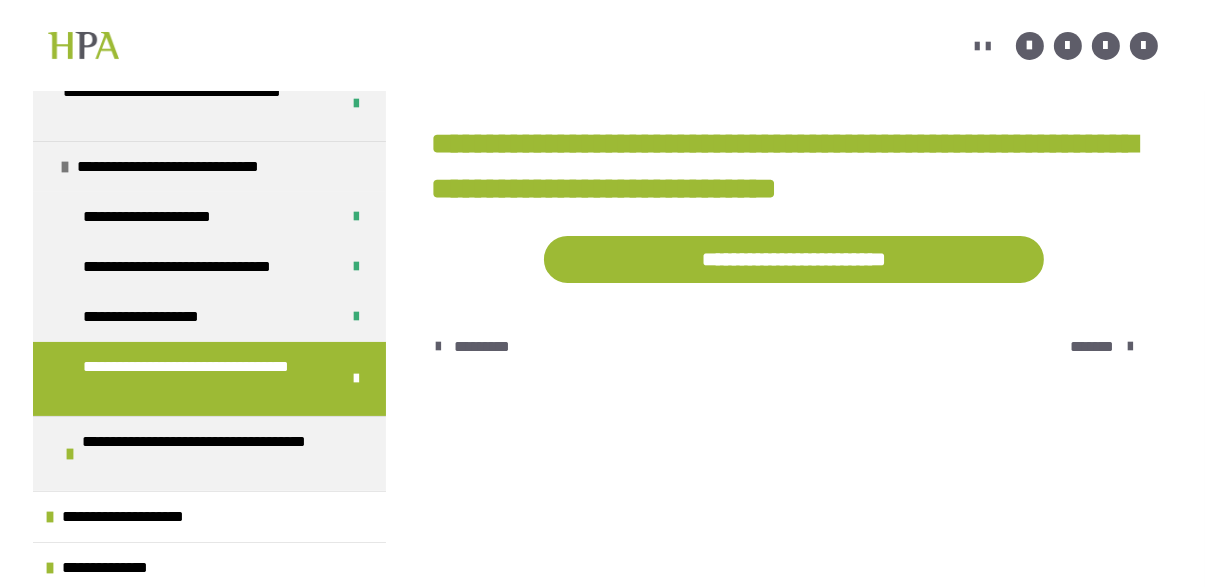 scroll, scrollTop: 431, scrollLeft: 0, axis: vertical 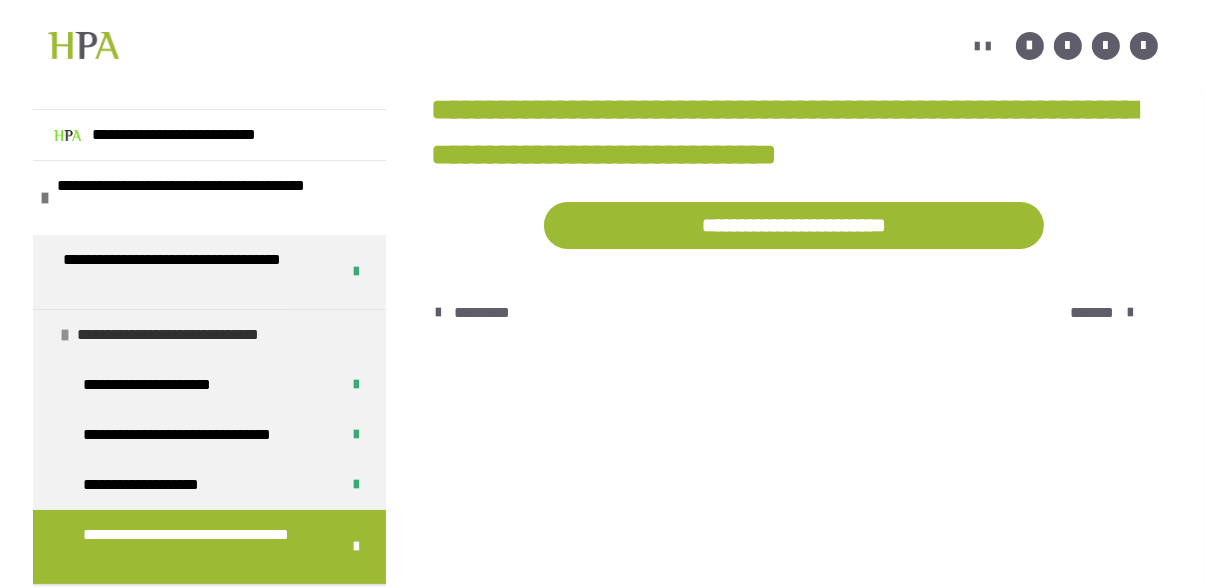 click at bounding box center [65, 335] 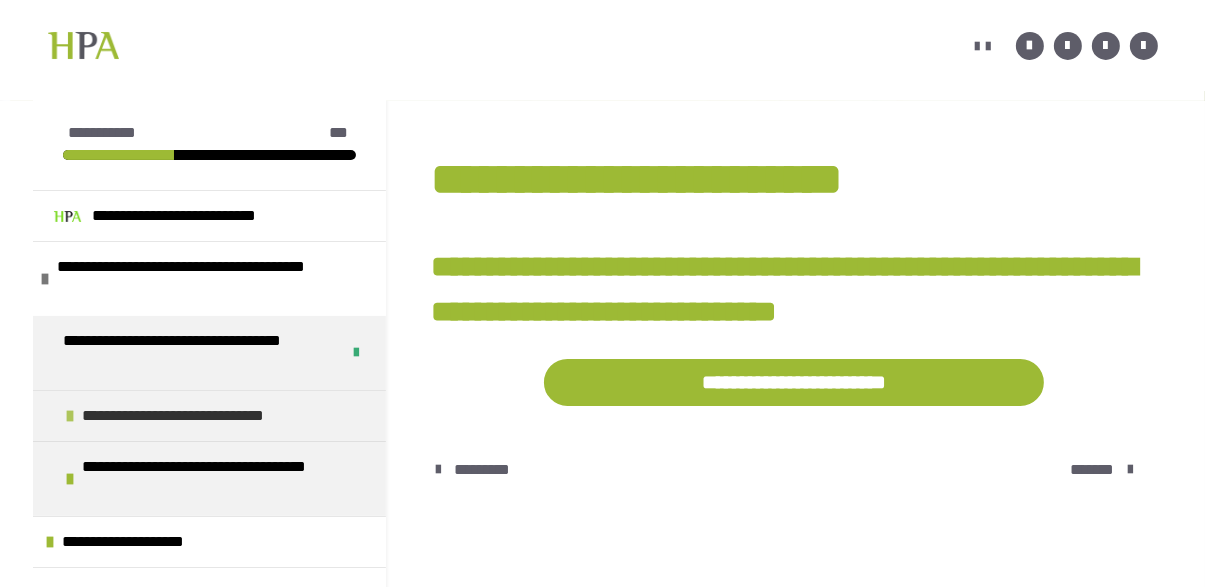 scroll, scrollTop: 270, scrollLeft: 0, axis: vertical 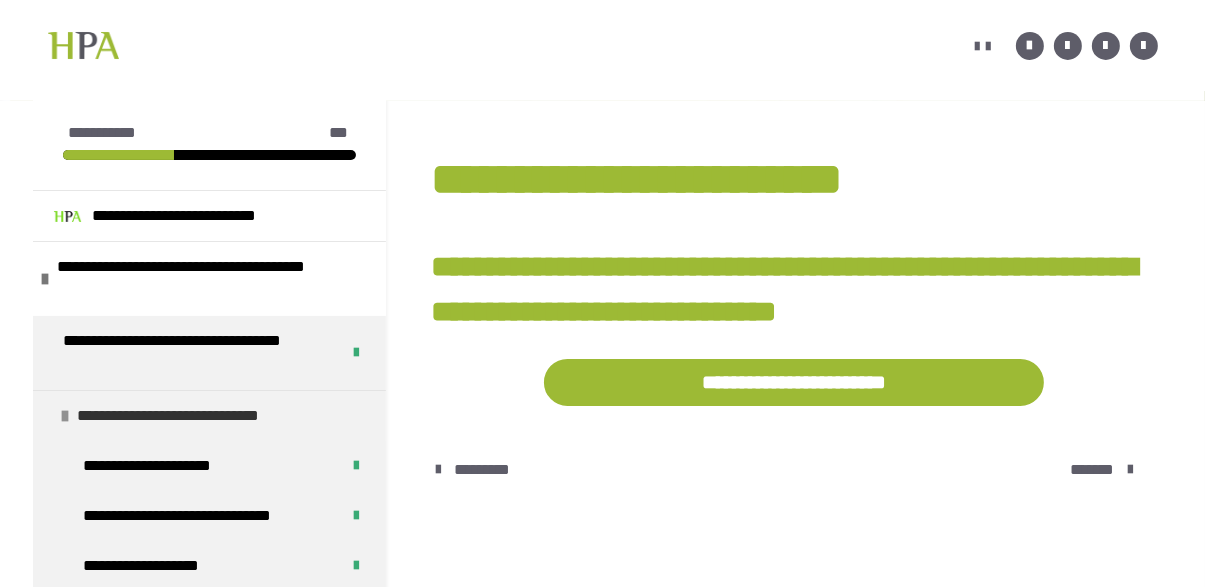 click at bounding box center (65, 416) 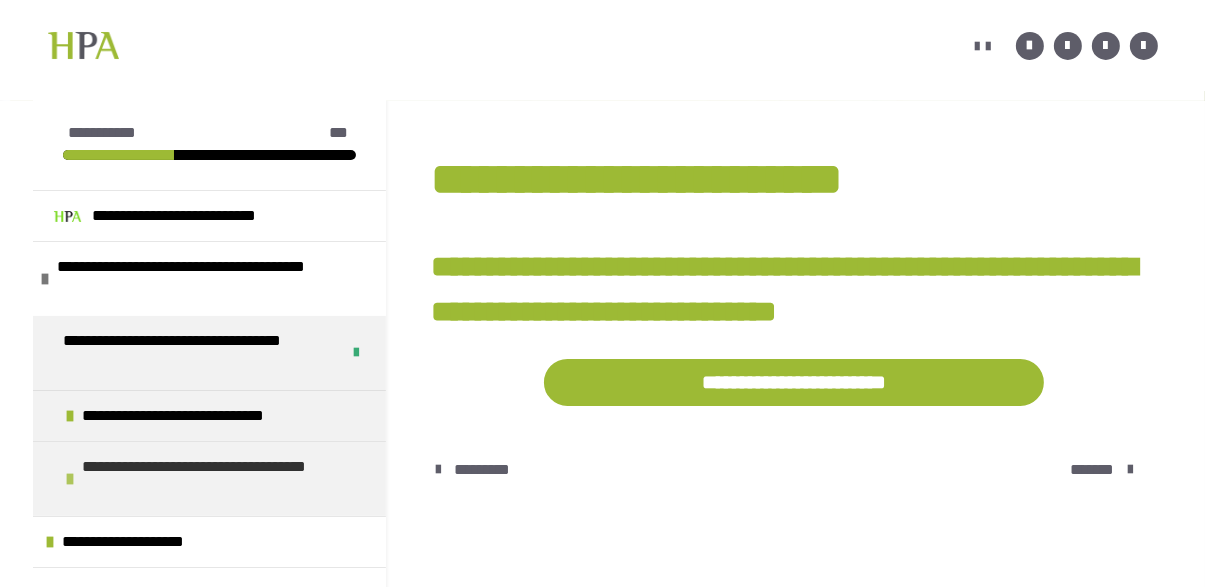 click at bounding box center (70, 479) 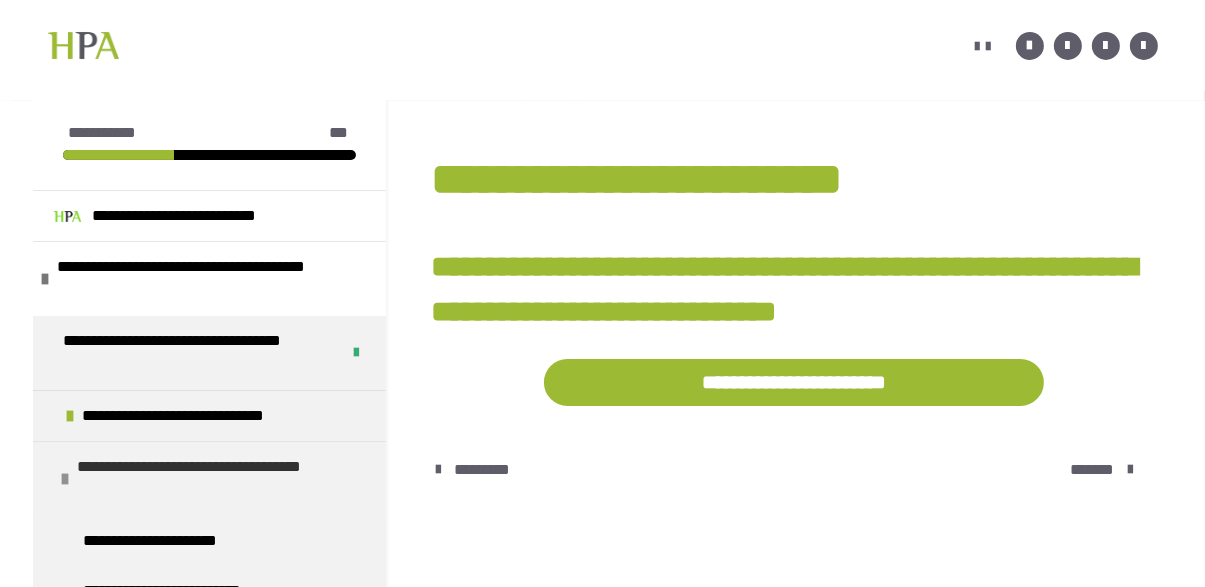 click on "**********" at bounding box center (209, 478) 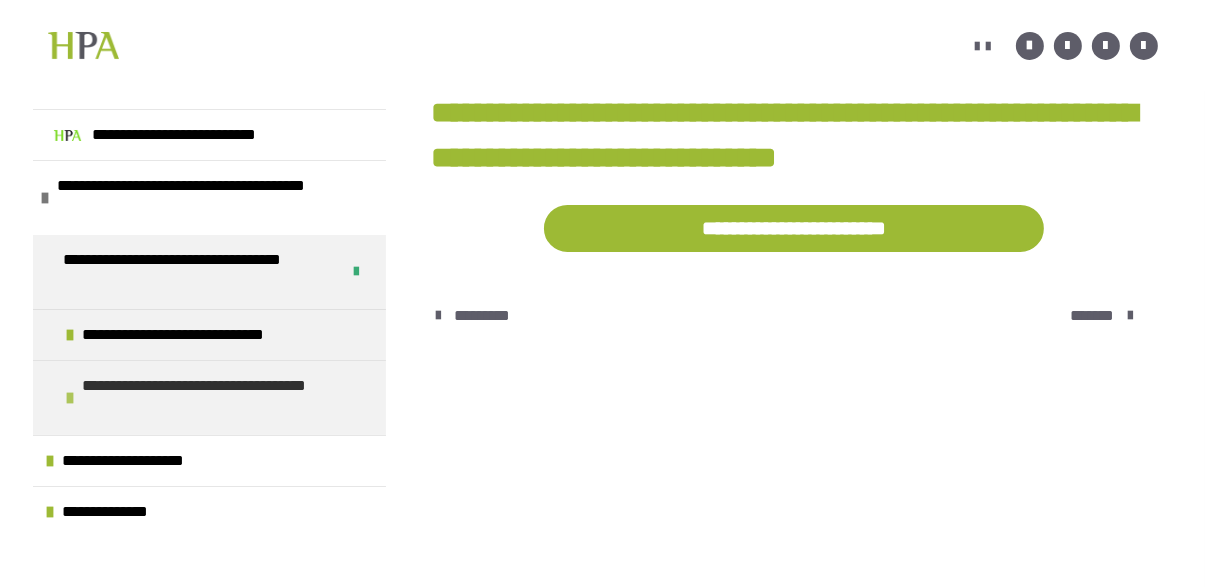 scroll, scrollTop: 431, scrollLeft: 0, axis: vertical 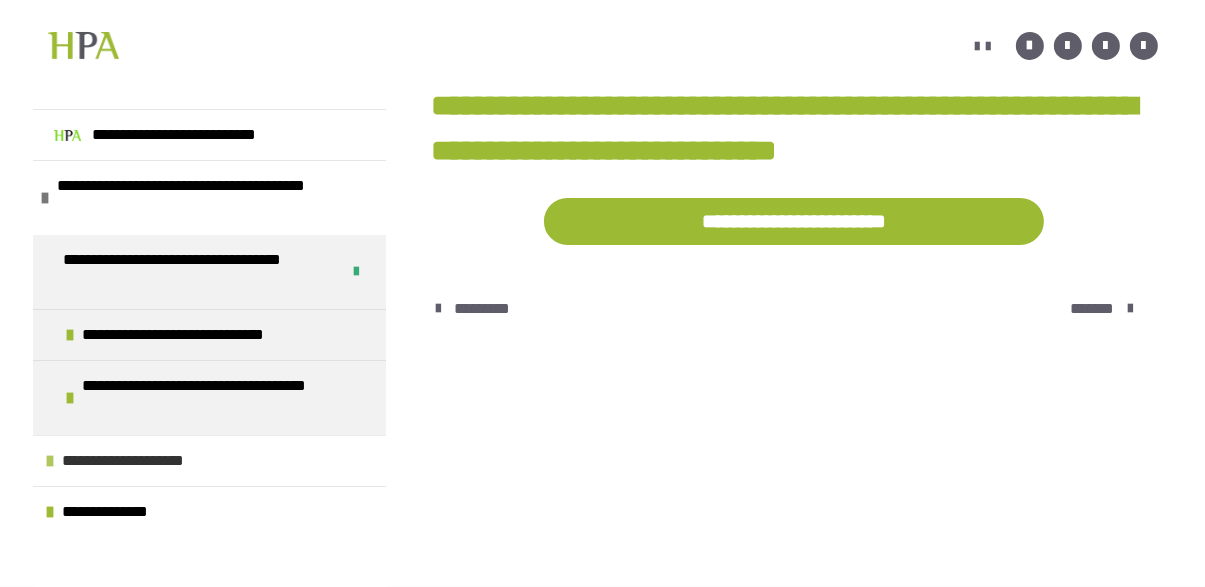 click on "**********" at bounding box center (142, 461) 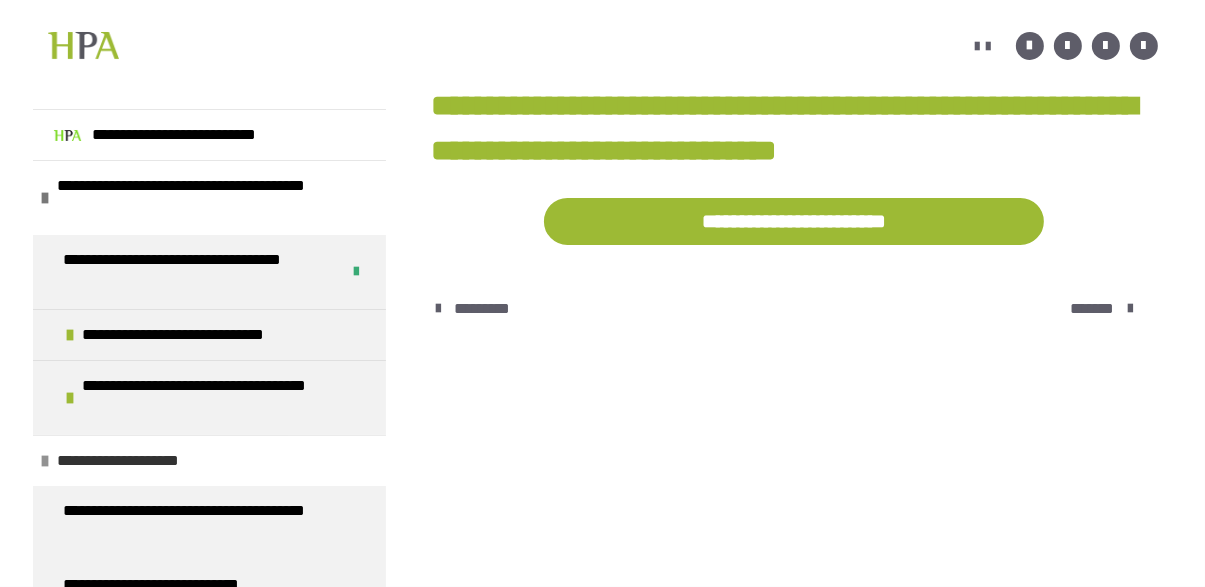 scroll, scrollTop: 24, scrollLeft: 0, axis: vertical 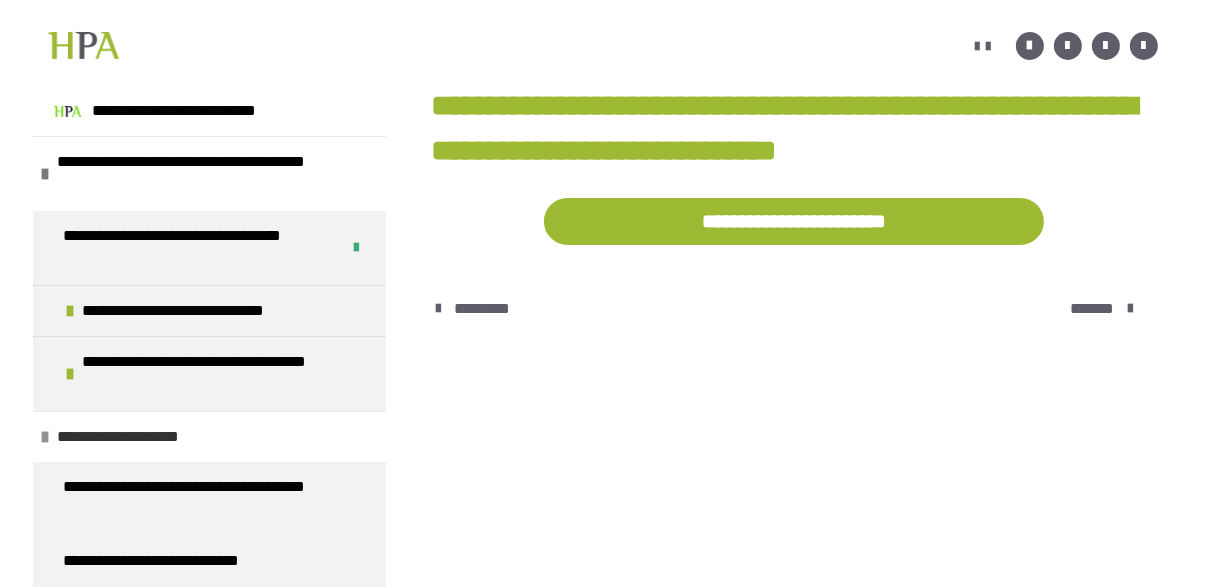 click on "**********" at bounding box center (137, 437) 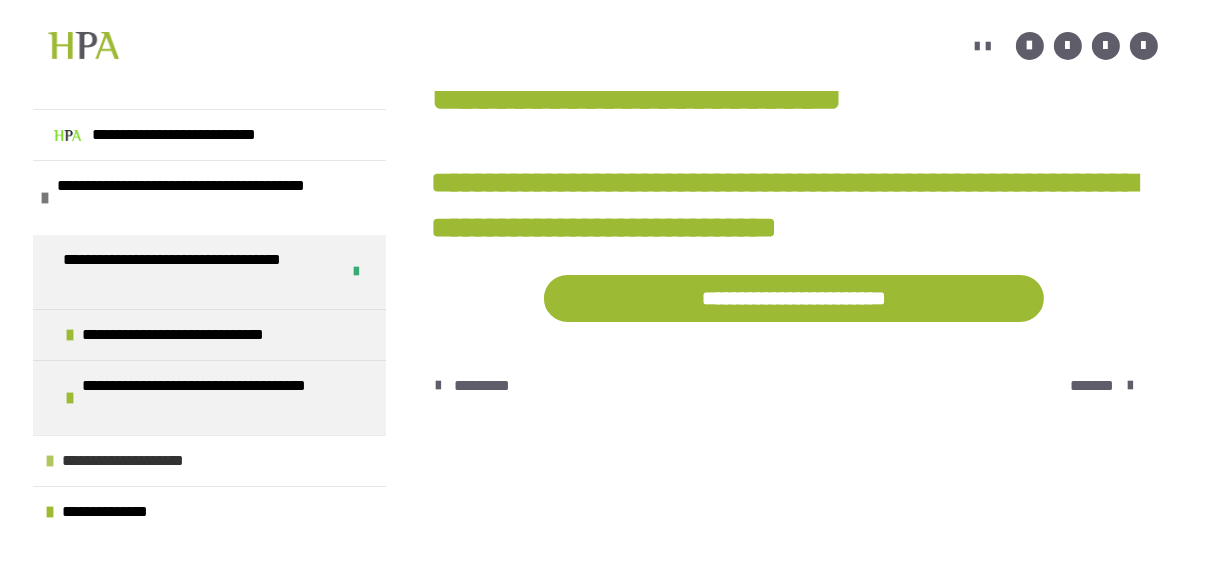 scroll, scrollTop: 355, scrollLeft: 0, axis: vertical 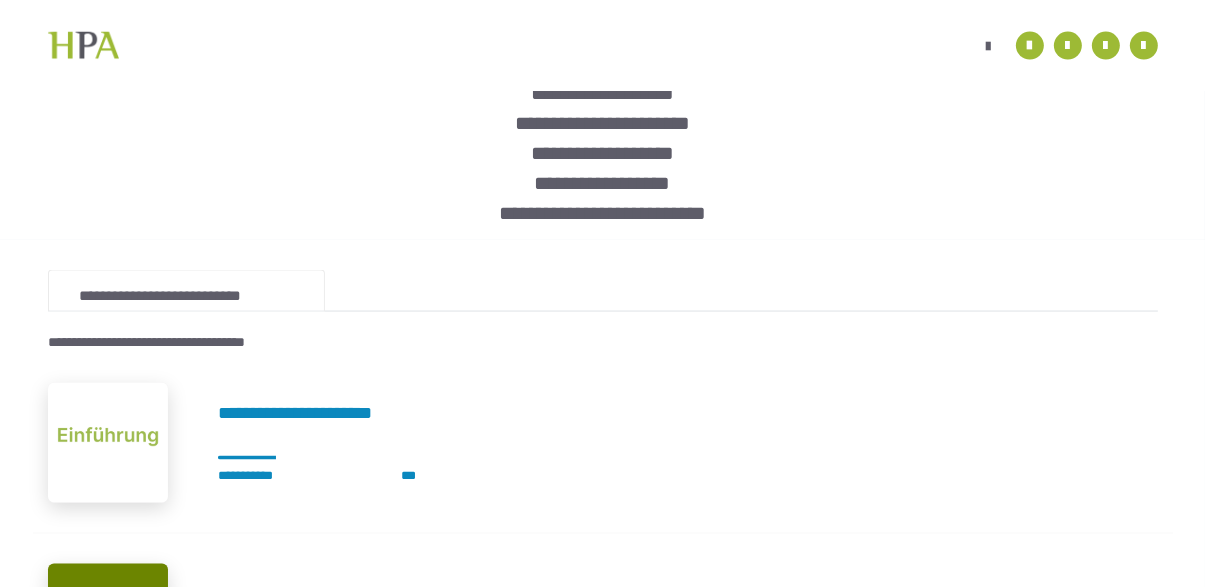 click on "**********" at bounding box center [323, 443] 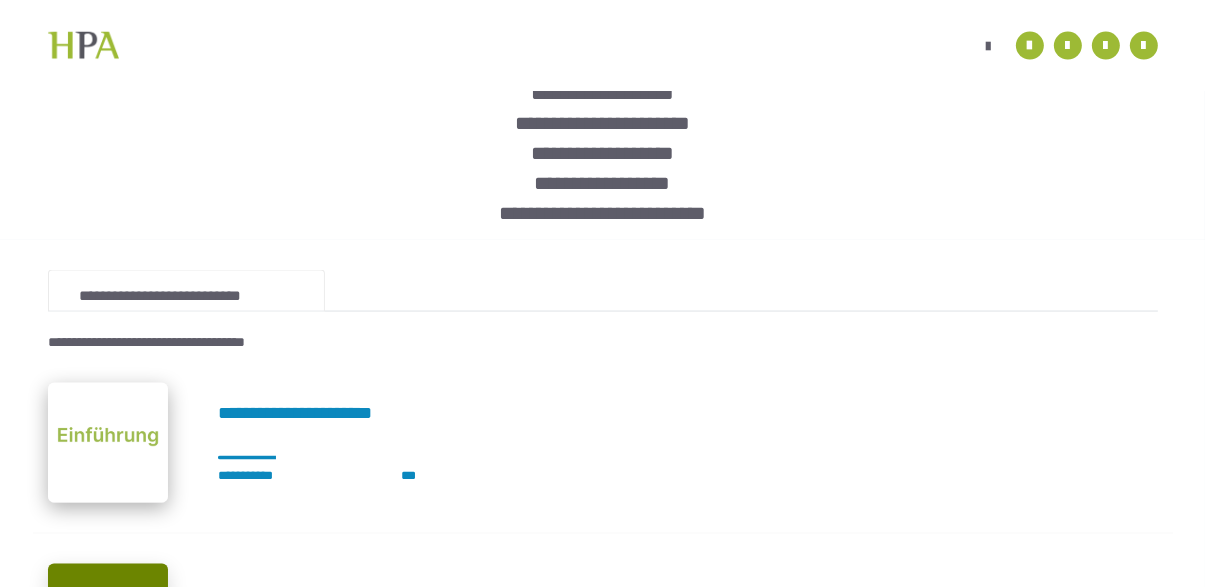 click at bounding box center [108, 443] 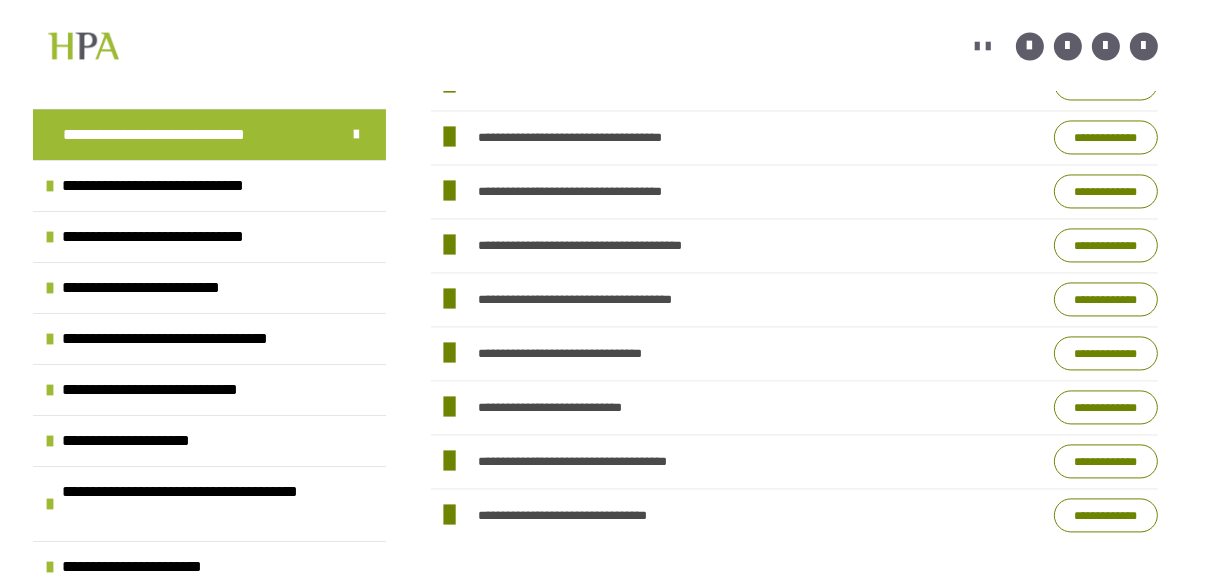 scroll, scrollTop: 3528, scrollLeft: 0, axis: vertical 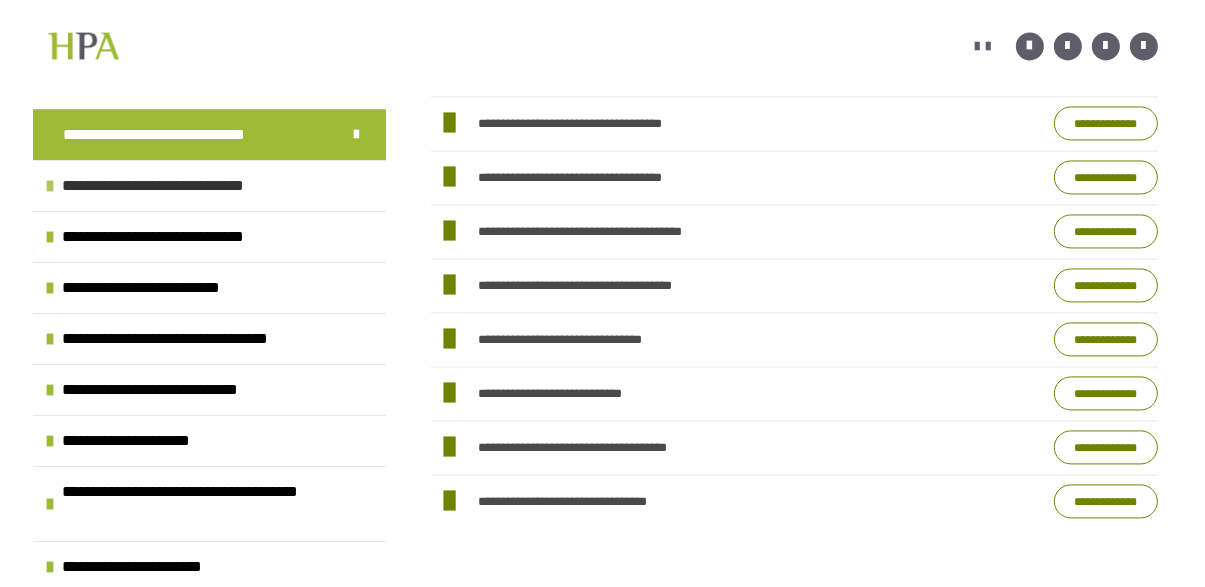 click at bounding box center (50, 186) 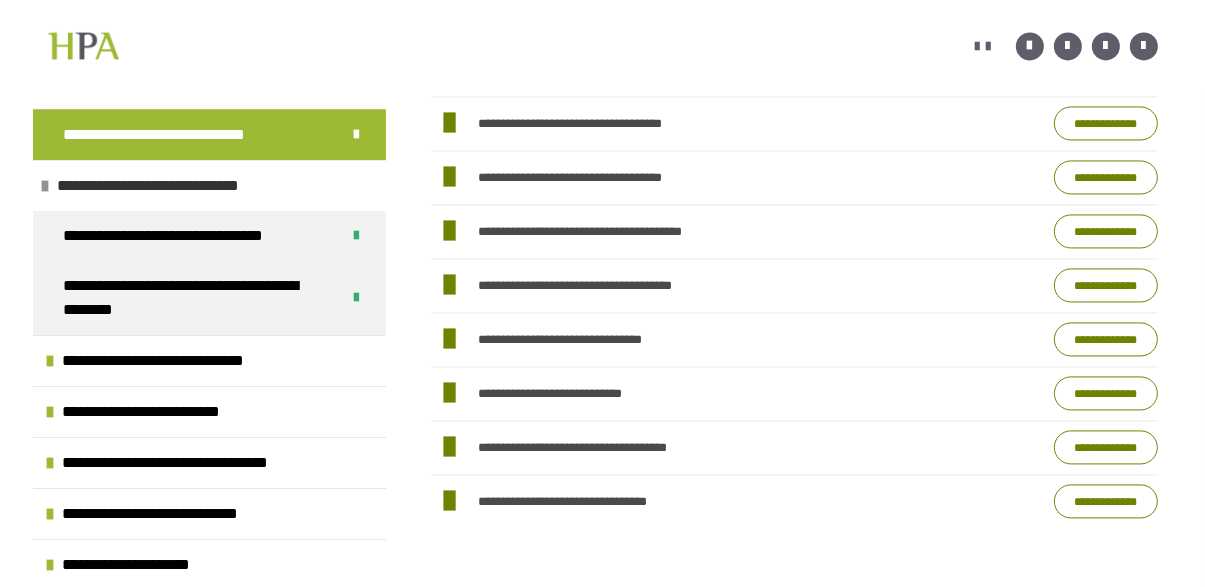 click at bounding box center [45, 186] 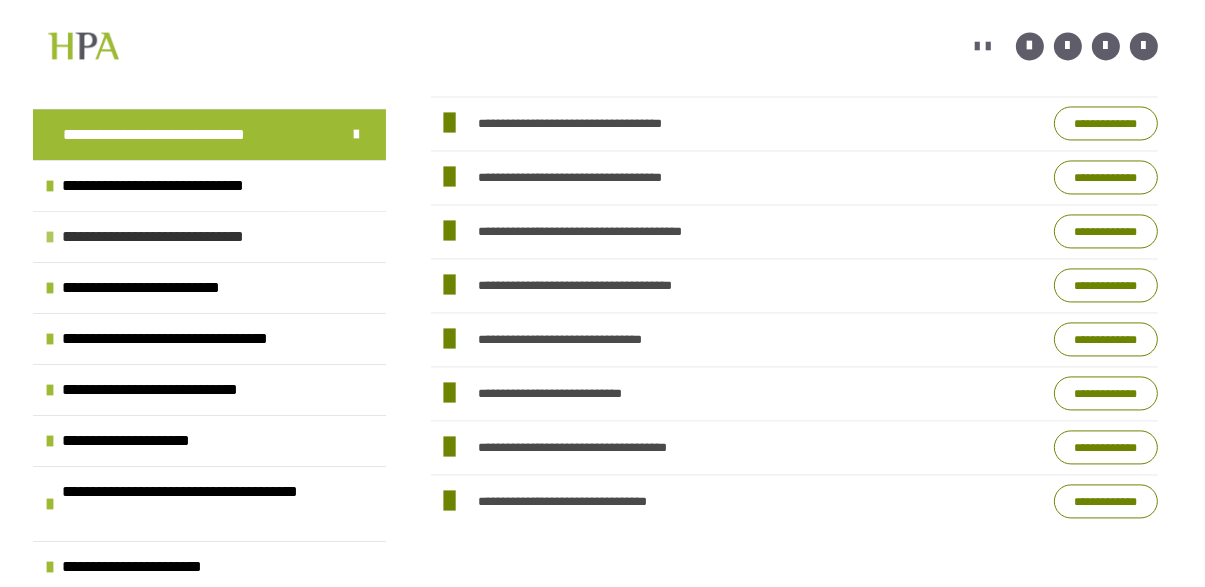 click at bounding box center [50, 237] 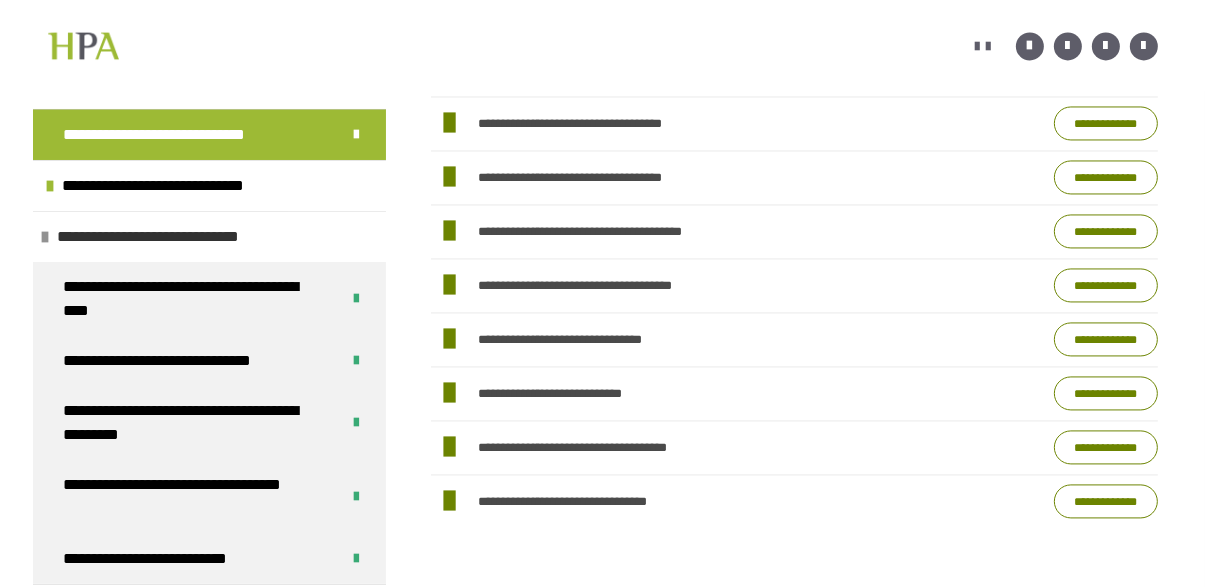 click at bounding box center (45, 237) 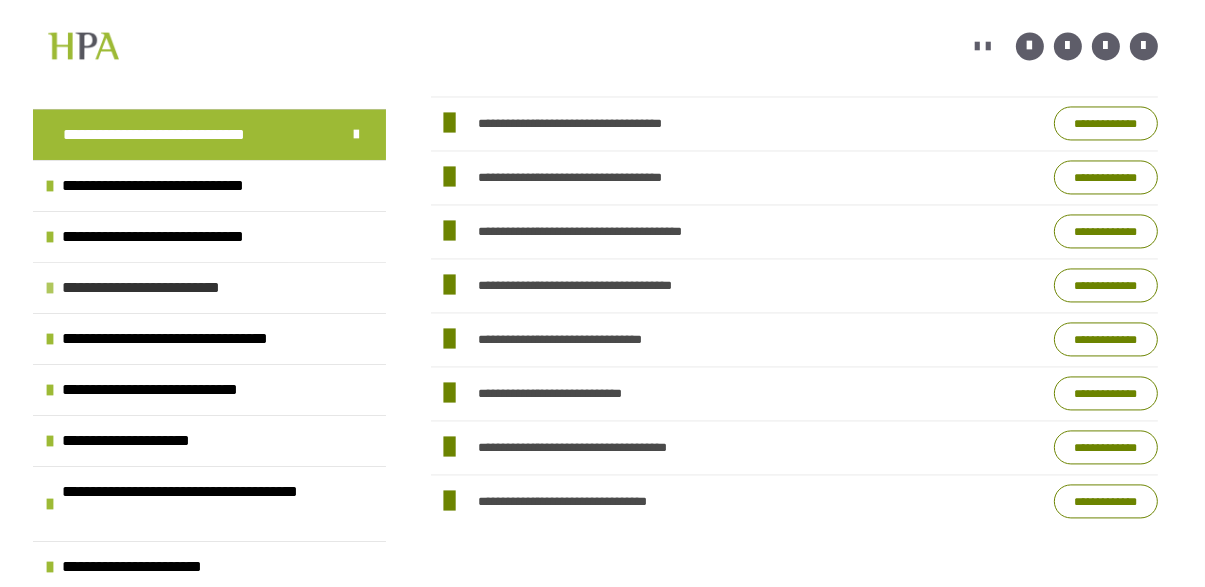 click on "**********" at bounding box center (209, 287) 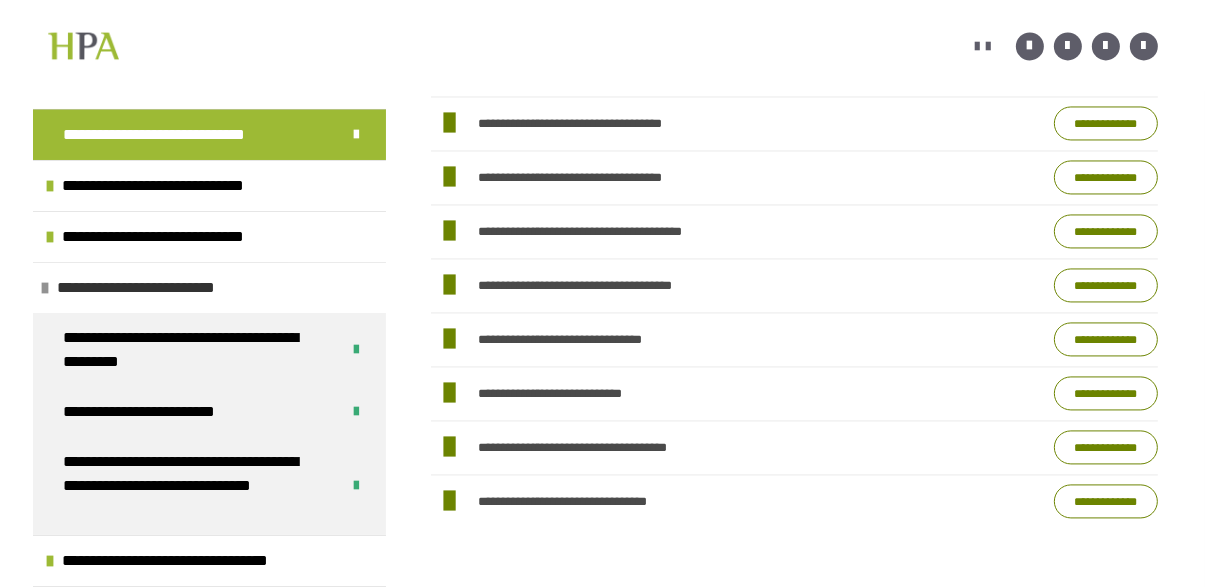 click at bounding box center [45, 288] 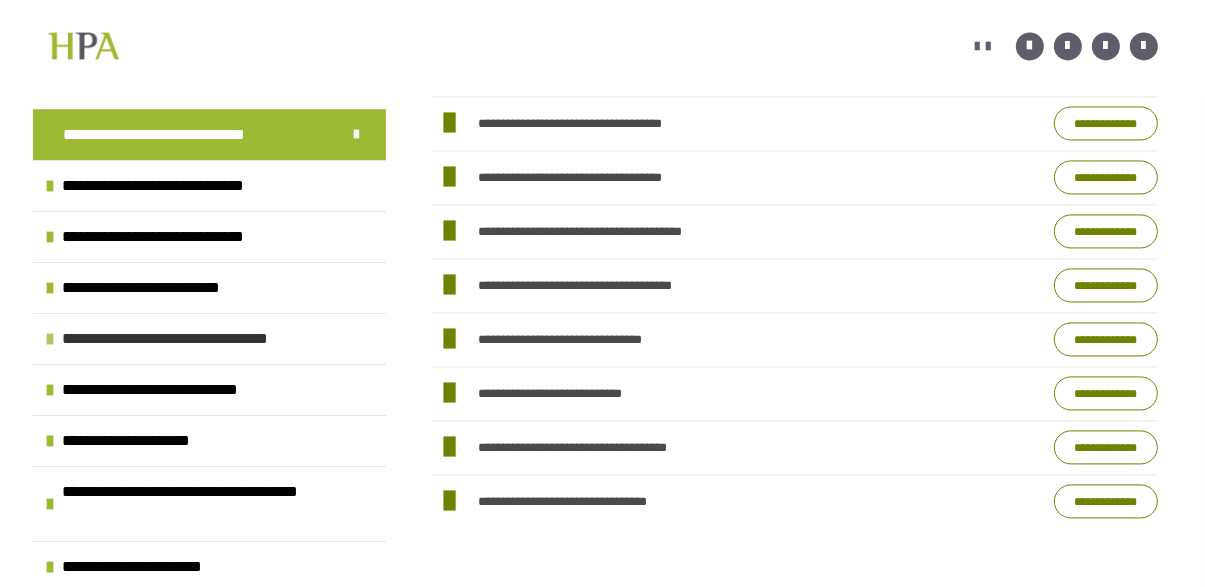 click on "**********" at bounding box center (192, 339) 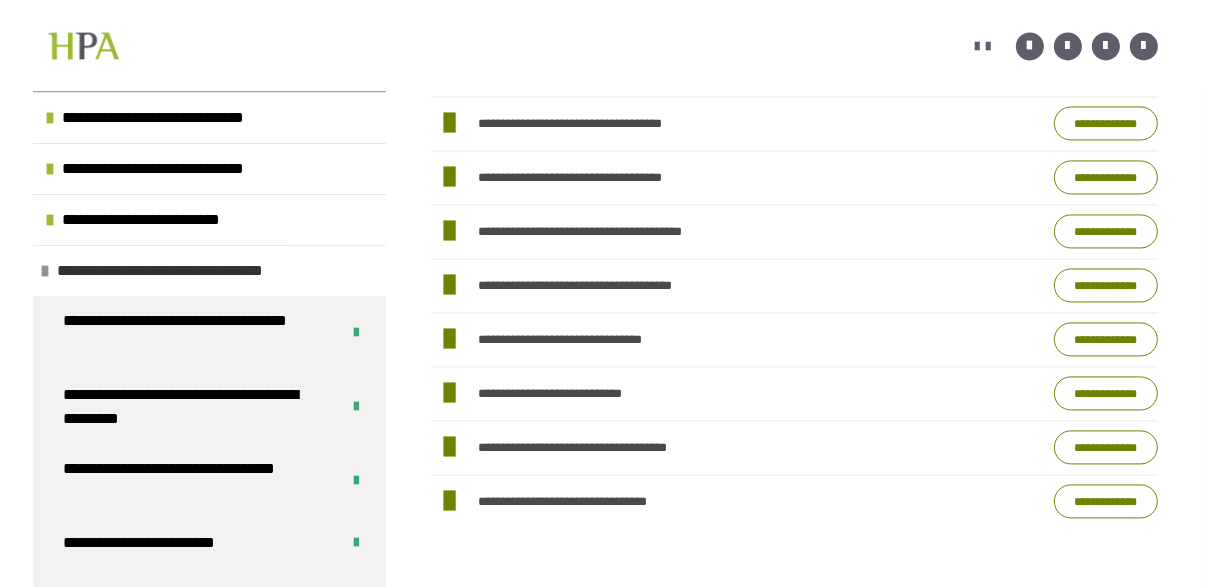 click at bounding box center (45, 271) 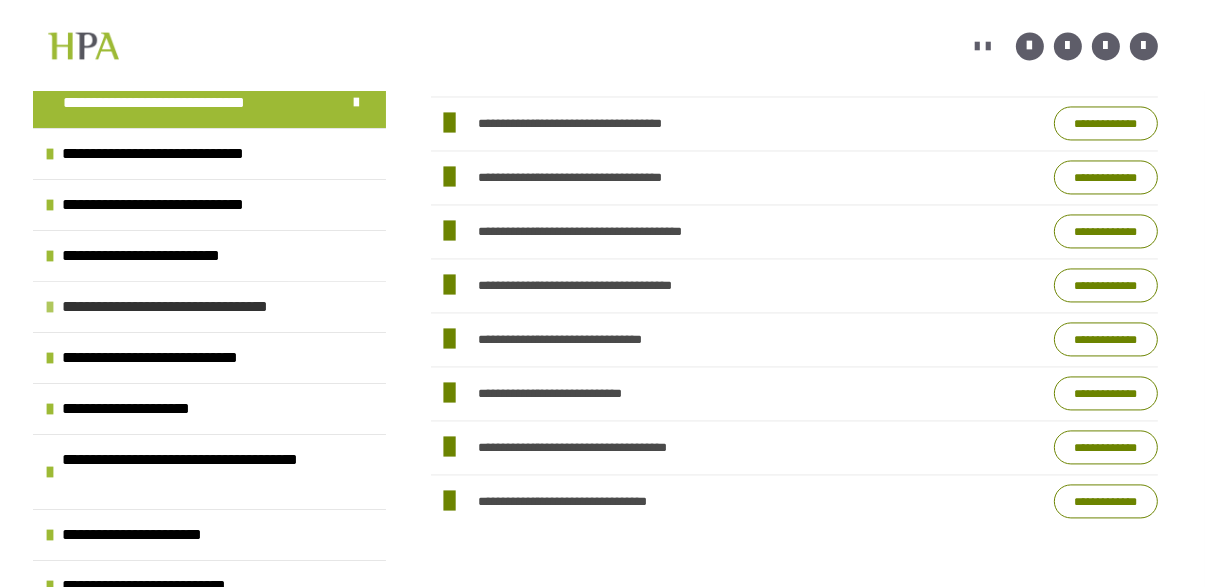 scroll, scrollTop: 30, scrollLeft: 0, axis: vertical 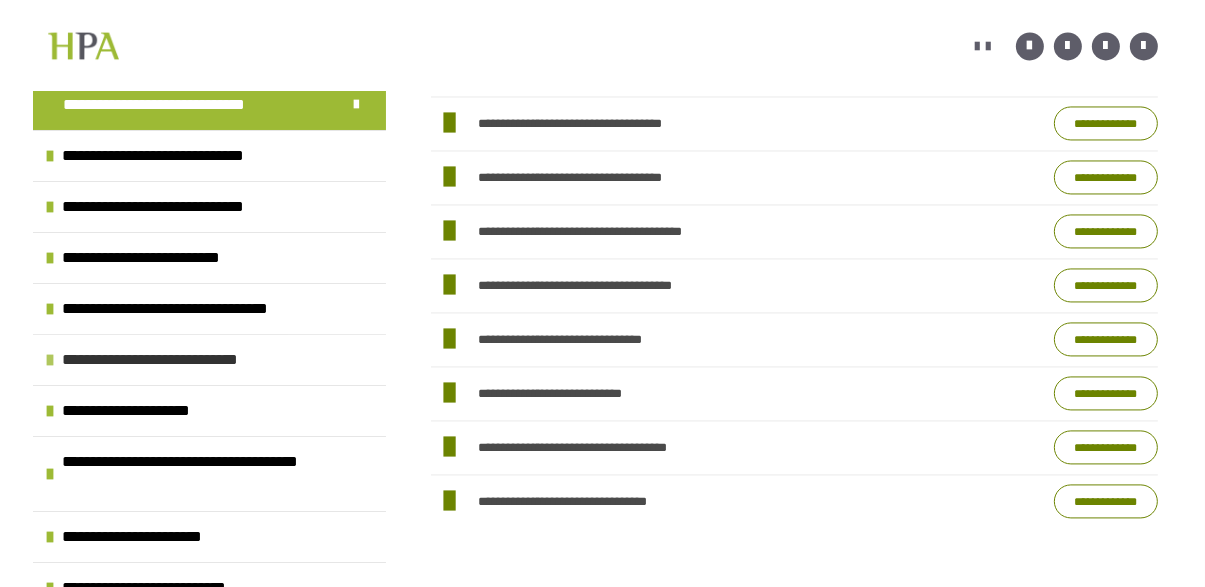 click at bounding box center [50, 360] 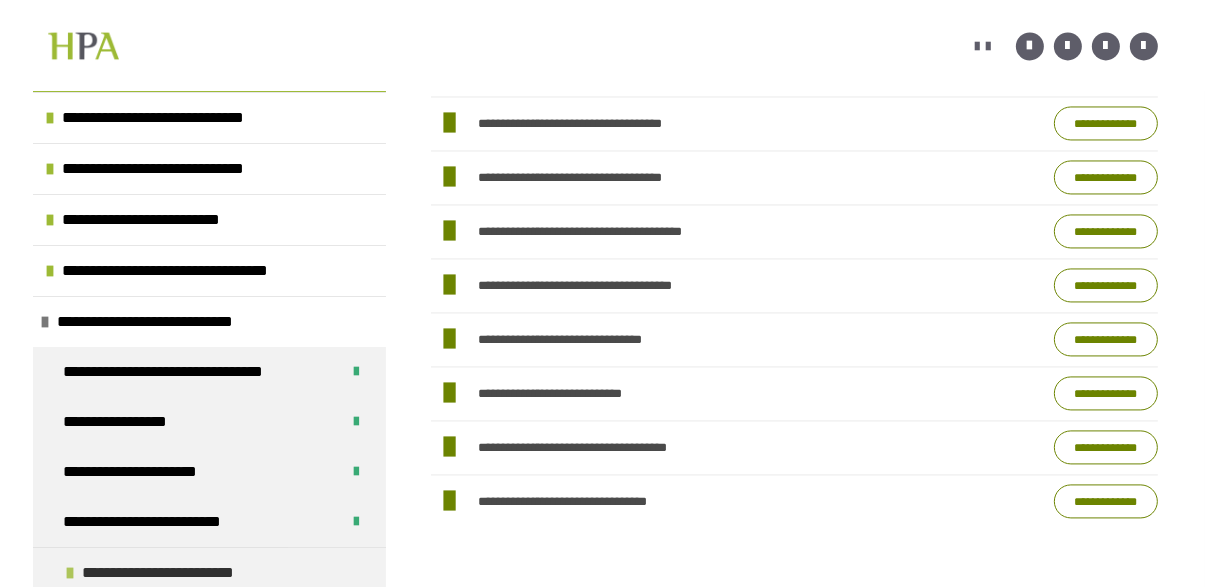 click on "**********" at bounding box center [209, 572] 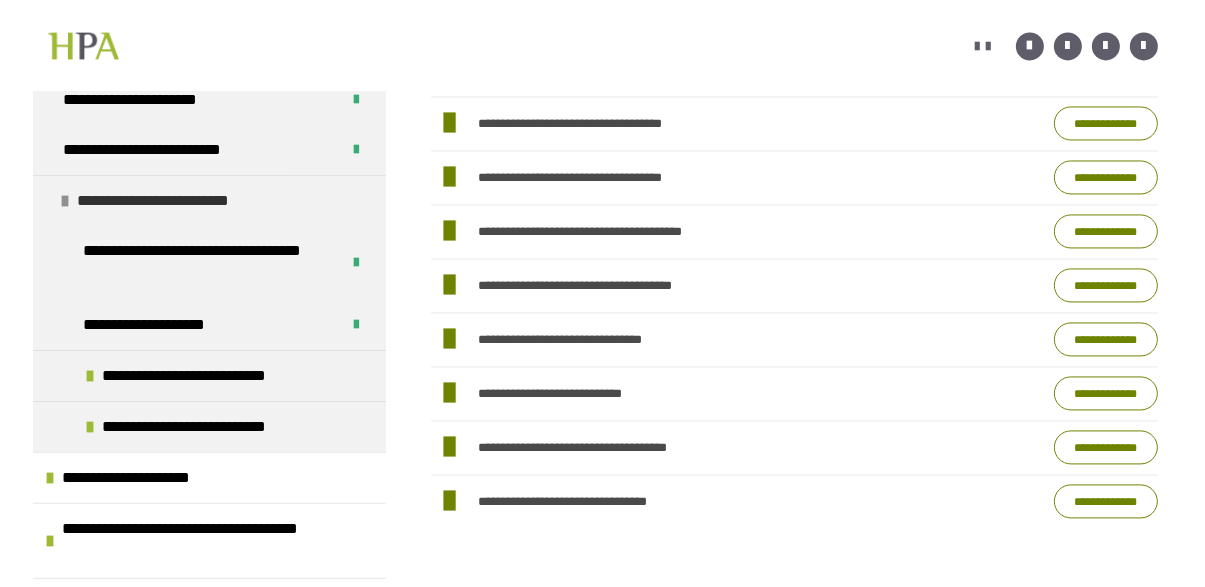 scroll, scrollTop: 441, scrollLeft: 0, axis: vertical 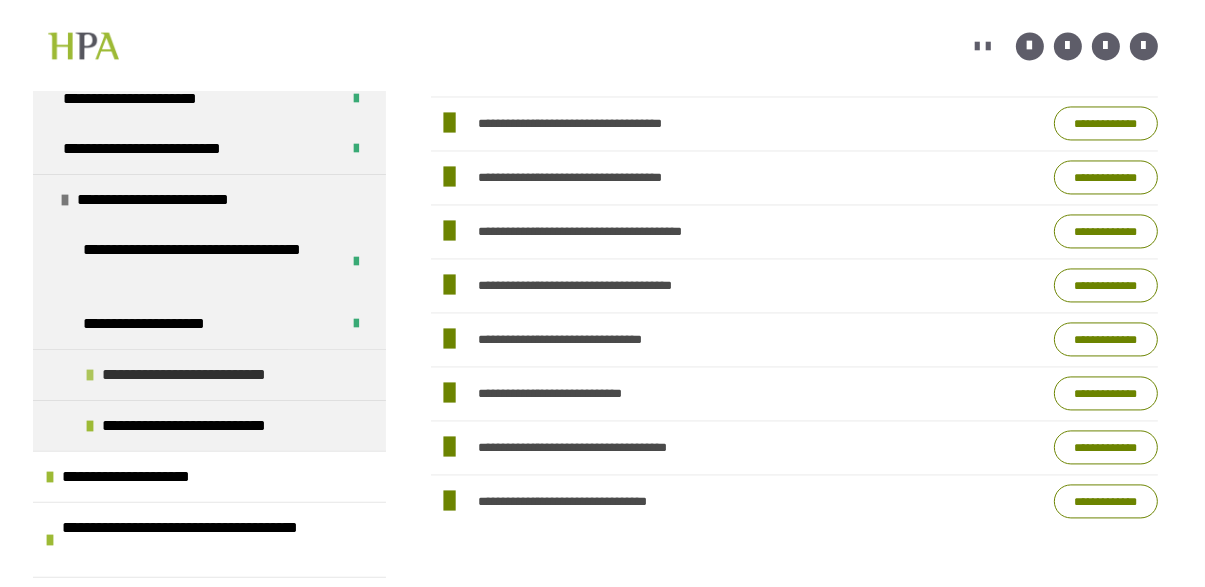 click on "**********" at bounding box center (209, 374) 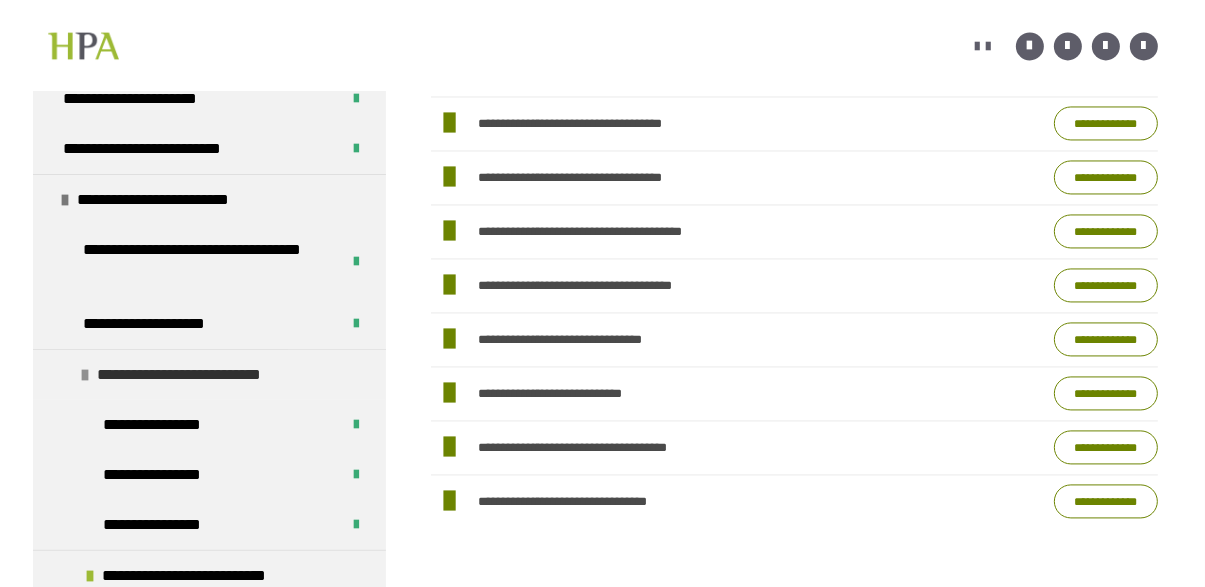click at bounding box center (85, 375) 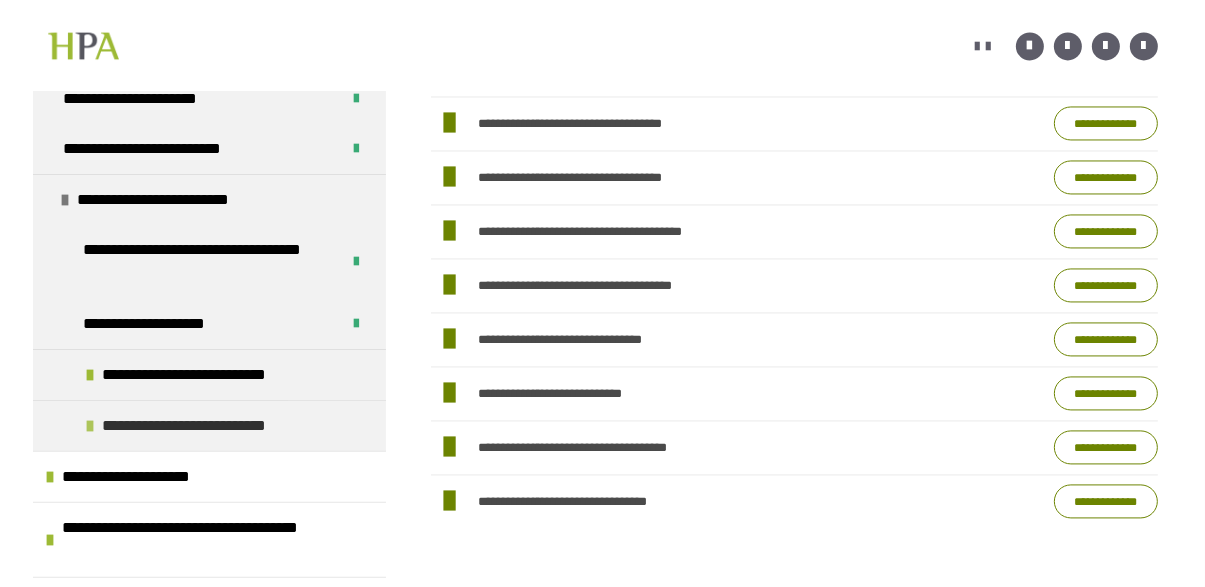 click on "**********" at bounding box center [209, 425] 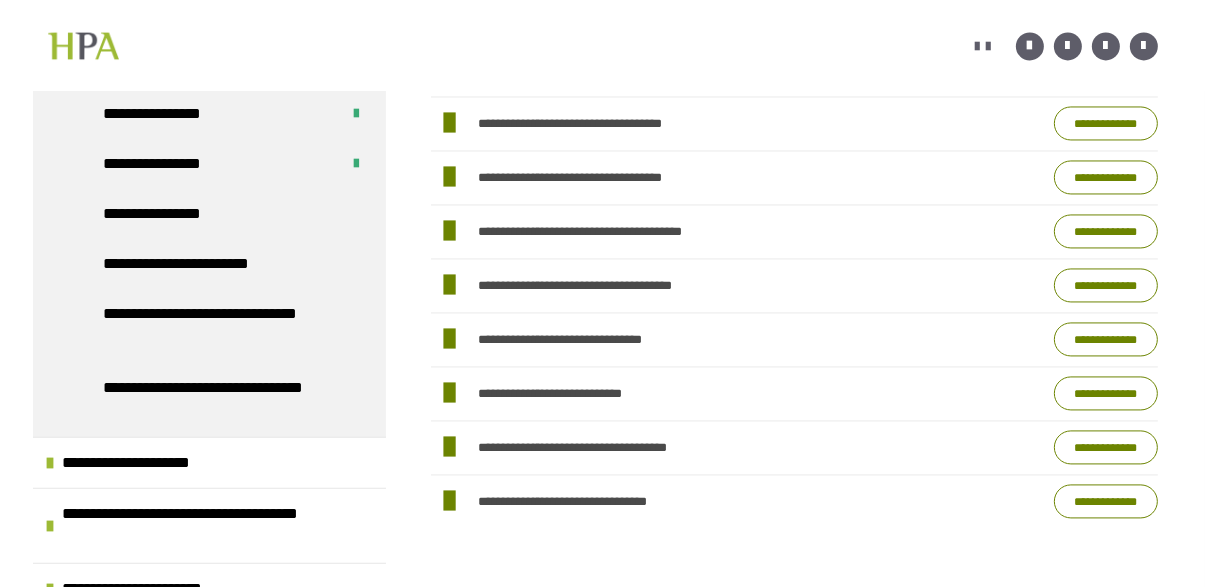 scroll, scrollTop: 805, scrollLeft: 0, axis: vertical 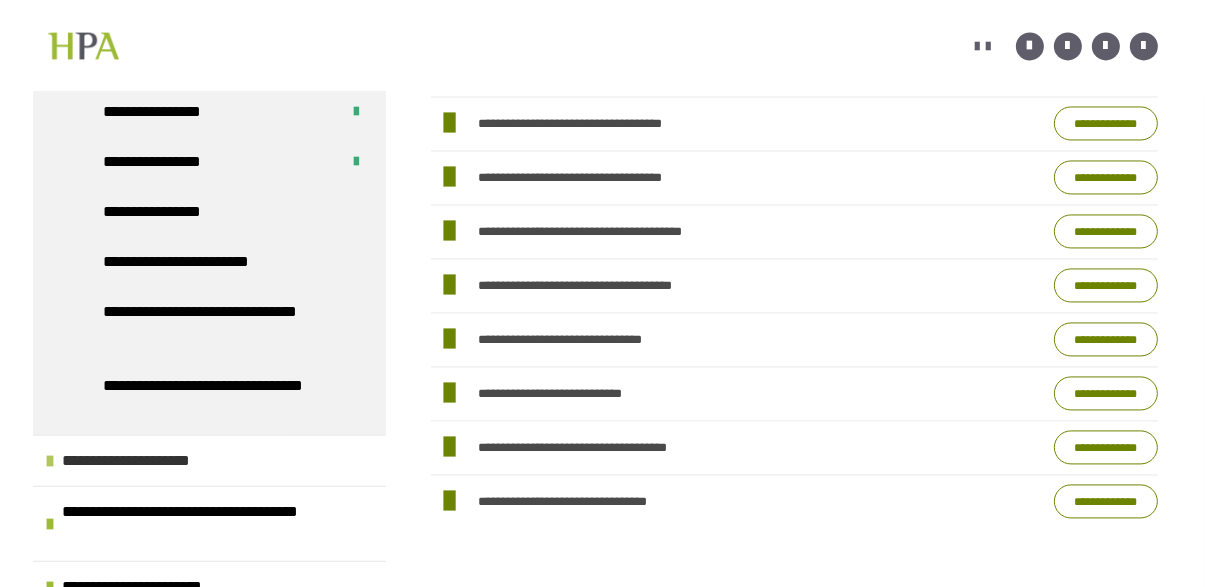 click on "**********" at bounding box center [148, 461] 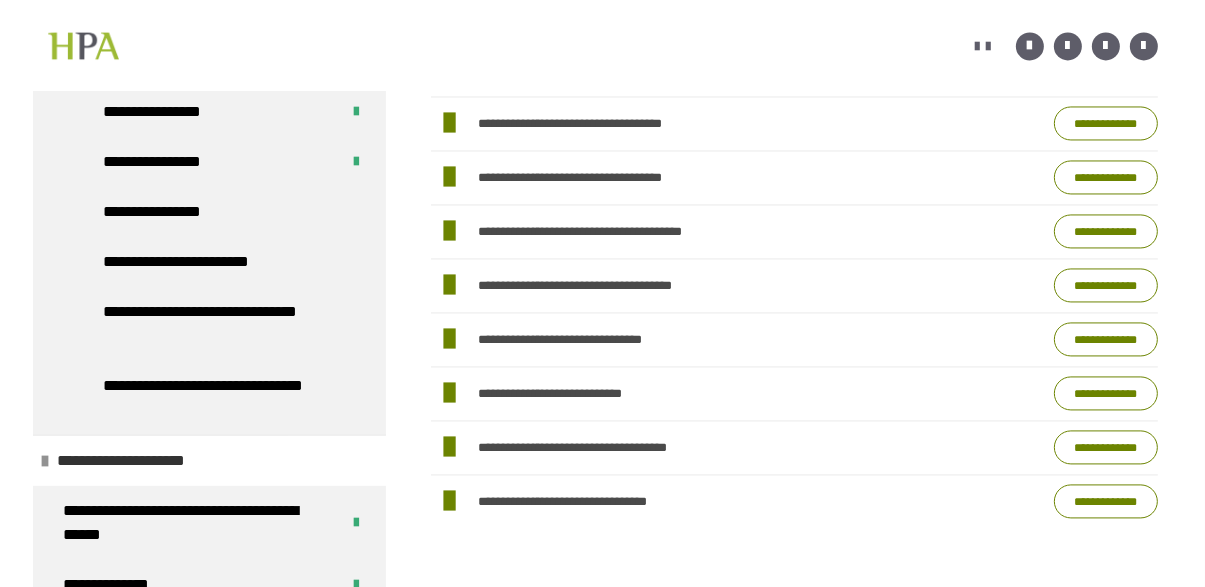 click on "**********" at bounding box center (143, 461) 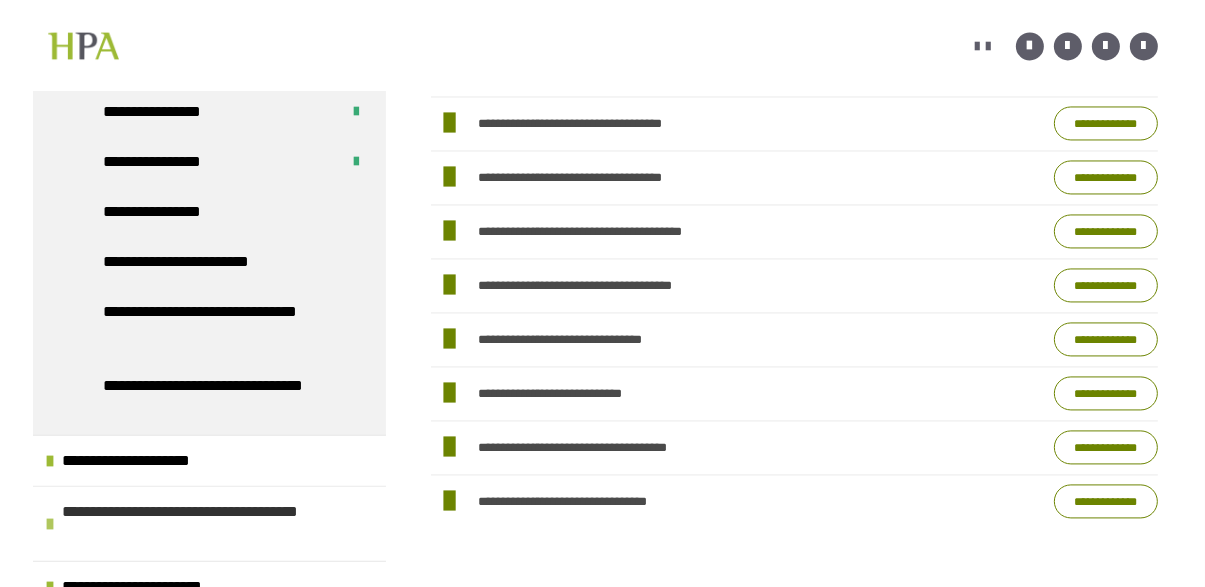 click at bounding box center (50, 524) 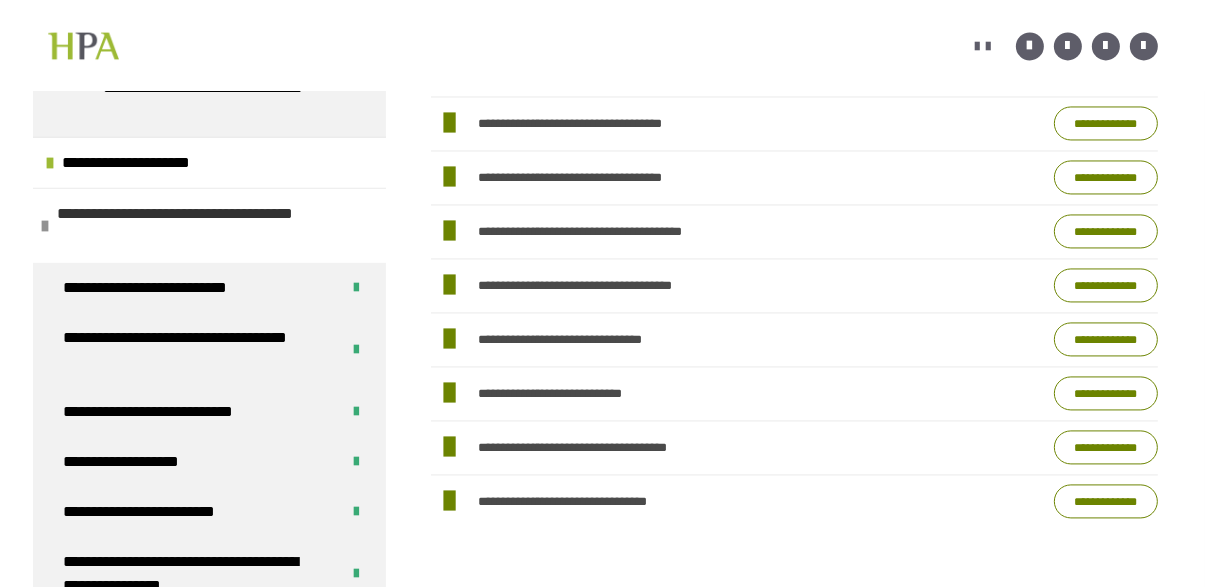 scroll, scrollTop: 1092, scrollLeft: 0, axis: vertical 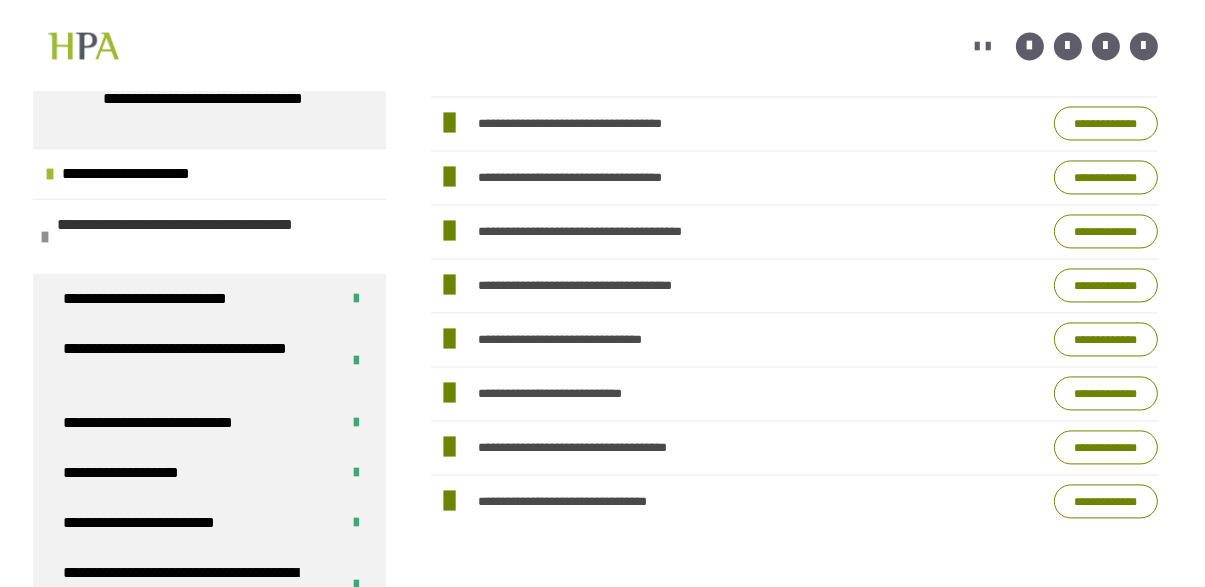 click on "**********" at bounding box center [214, 237] 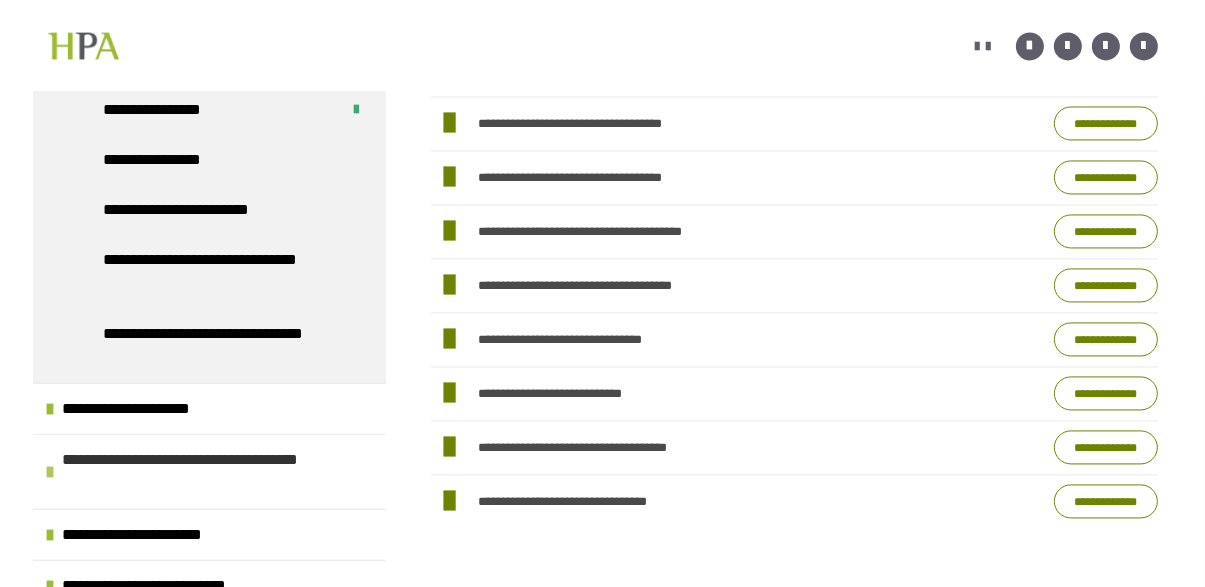 scroll, scrollTop: 855, scrollLeft: 0, axis: vertical 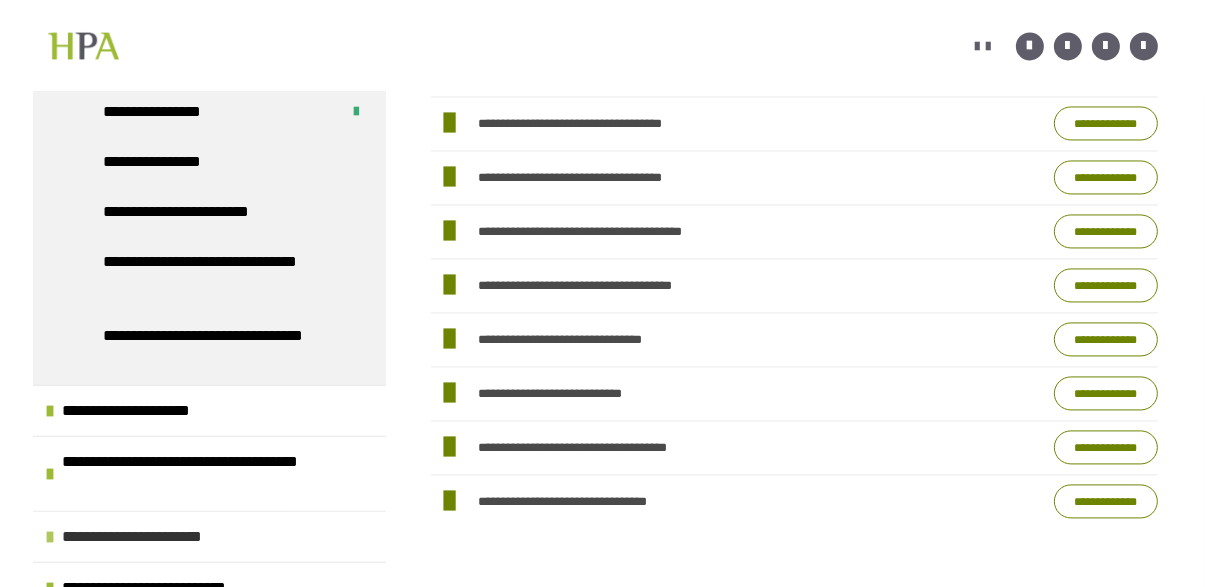 click on "**********" at bounding box center (209, 536) 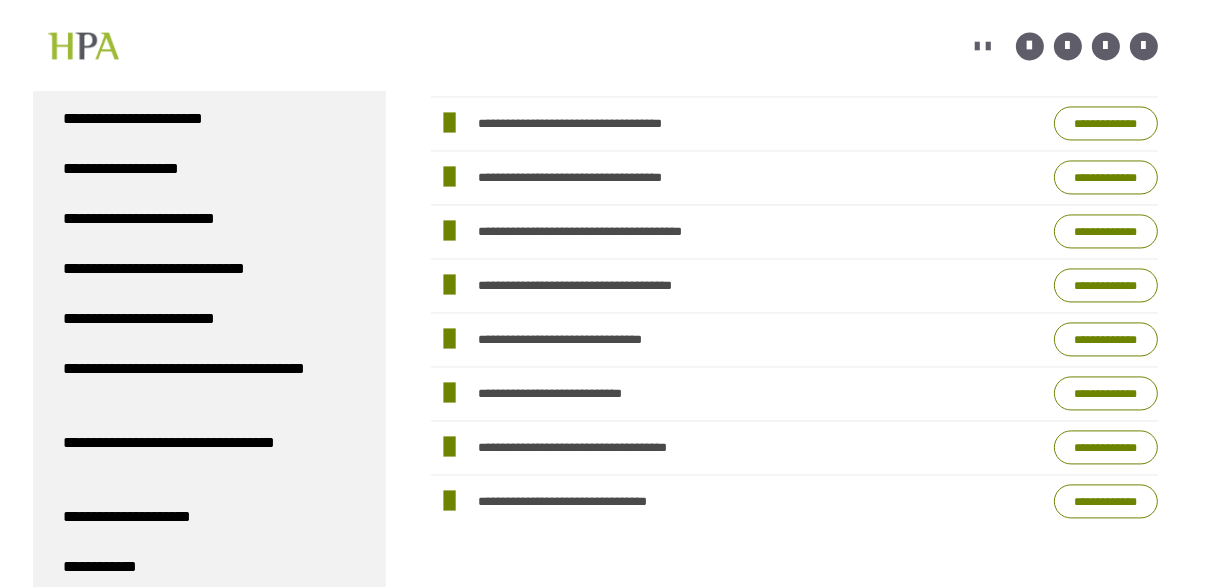 scroll, scrollTop: 2125, scrollLeft: 0, axis: vertical 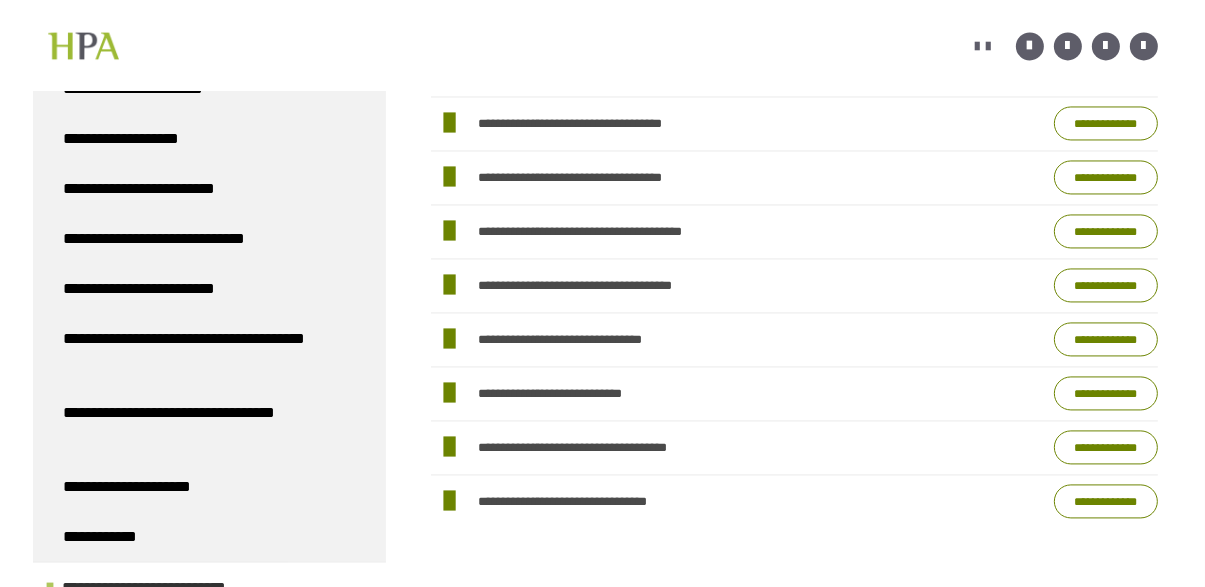 click on "**********" at bounding box center (175, 588) 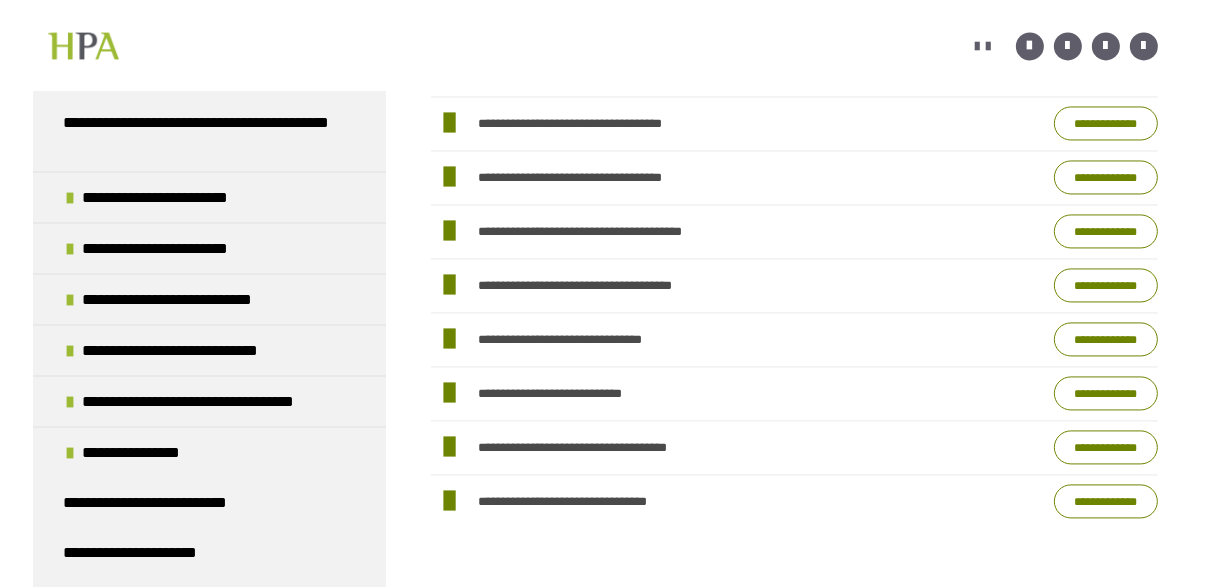 scroll, scrollTop: 2741, scrollLeft: 0, axis: vertical 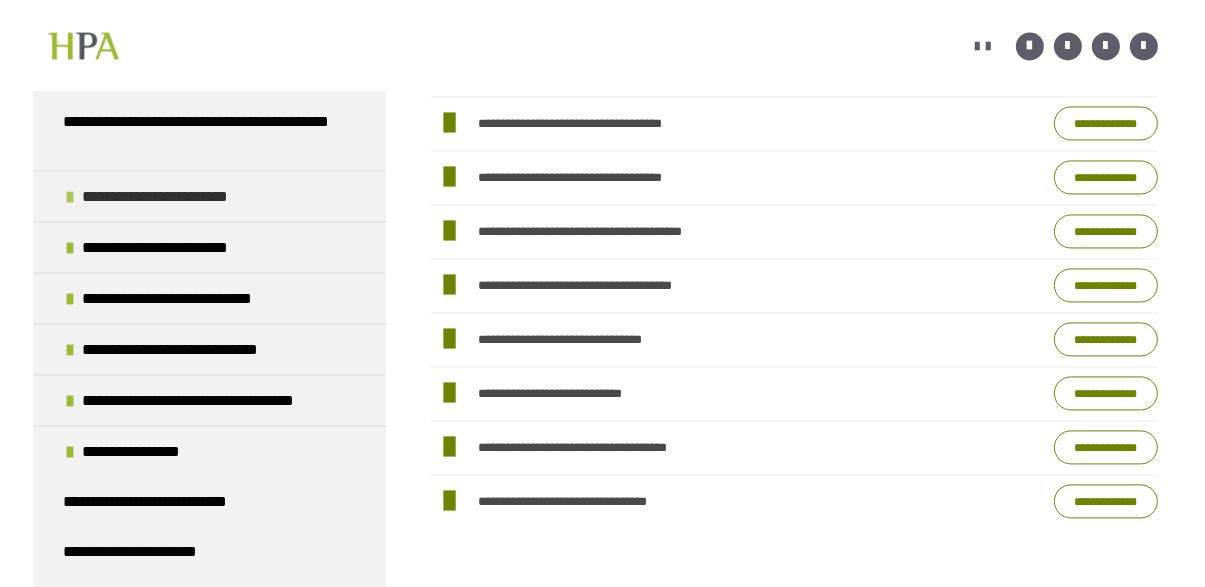 click on "**********" at bounding box center (188, 197) 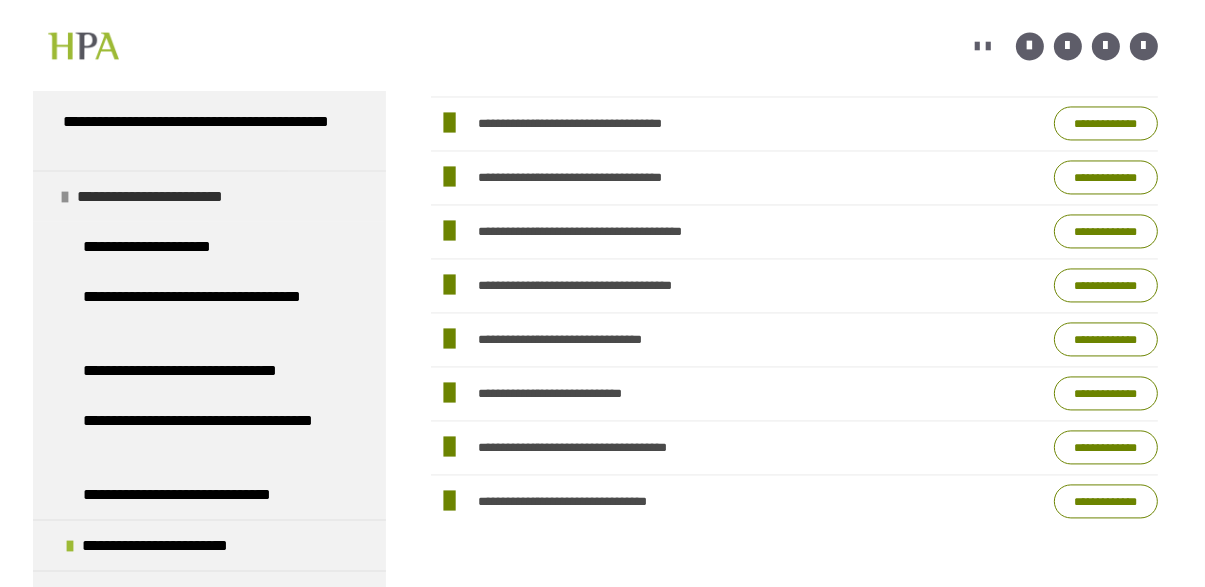 click at bounding box center [65, 197] 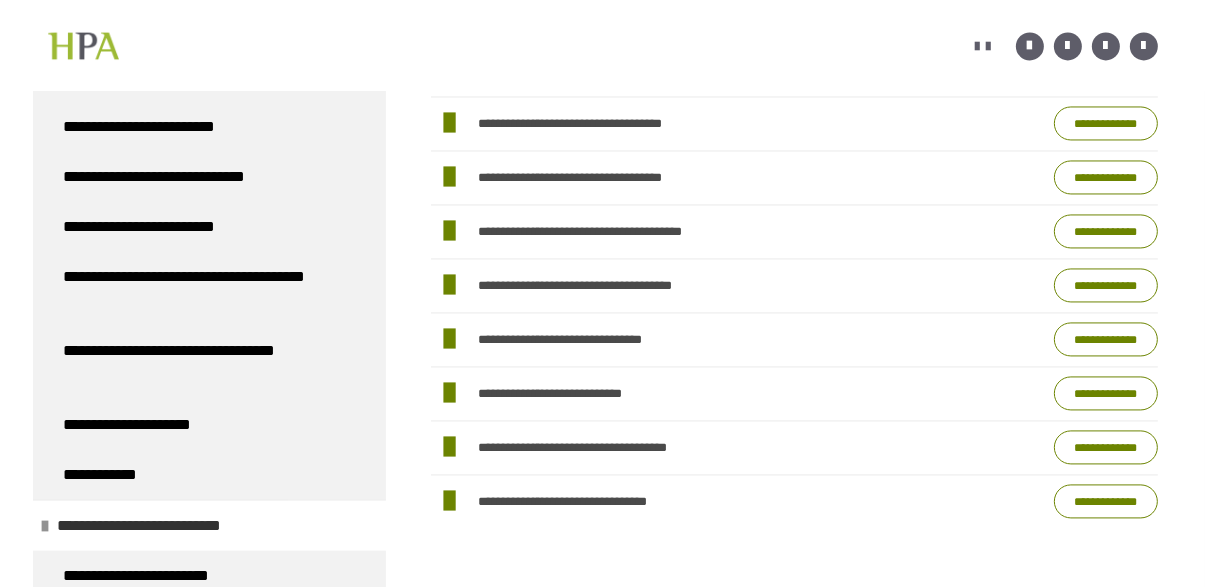 click at bounding box center (45, 526) 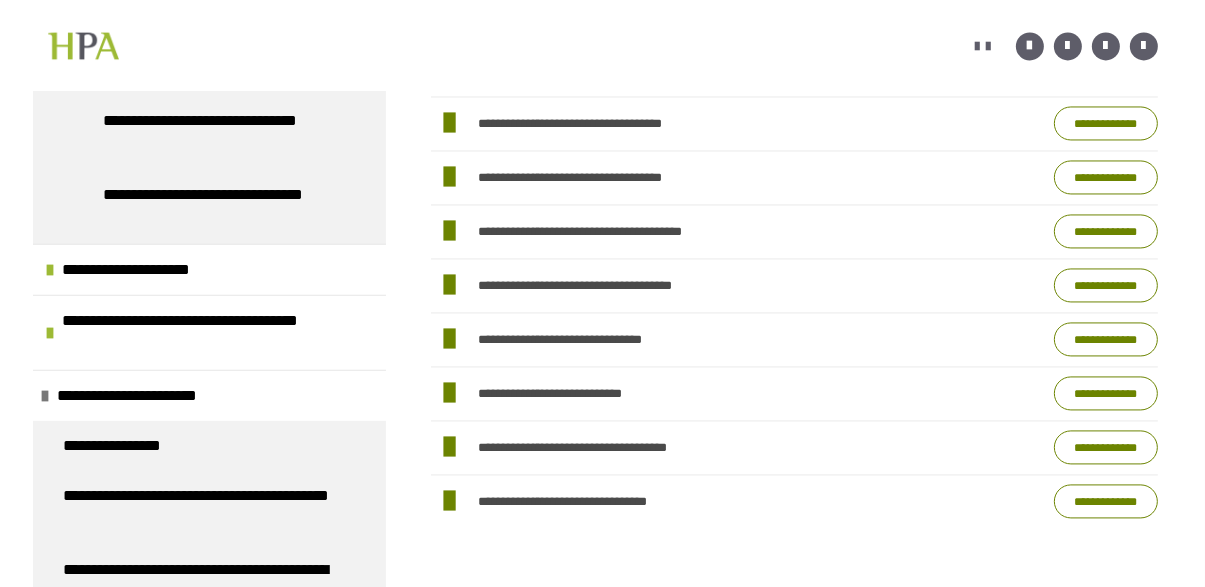 scroll, scrollTop: 993, scrollLeft: 0, axis: vertical 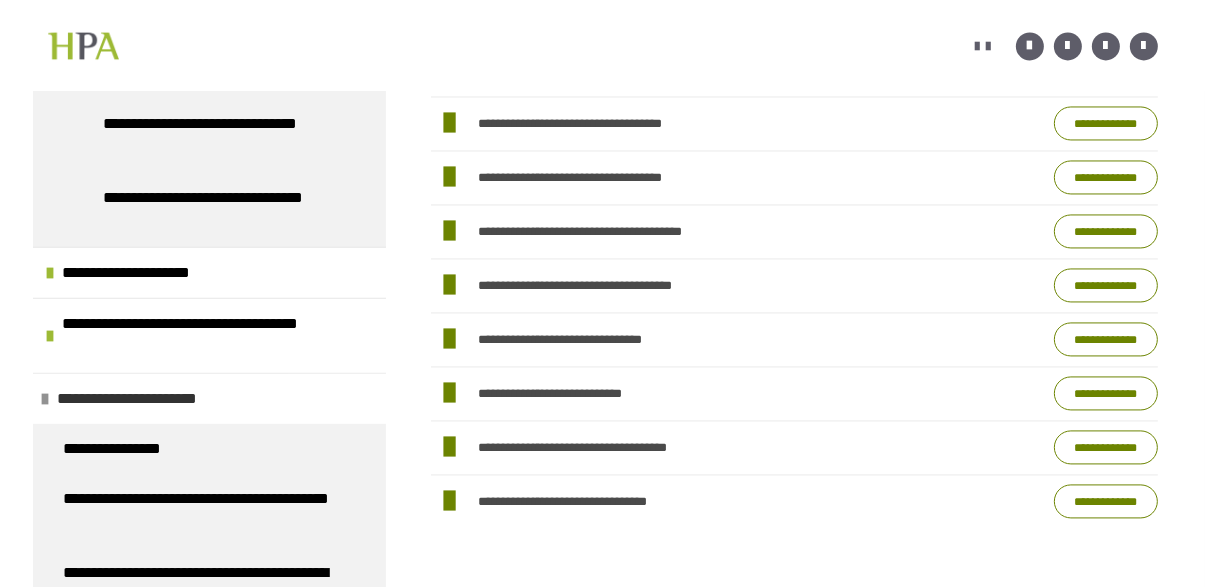 click on "**********" at bounding box center (209, 398) 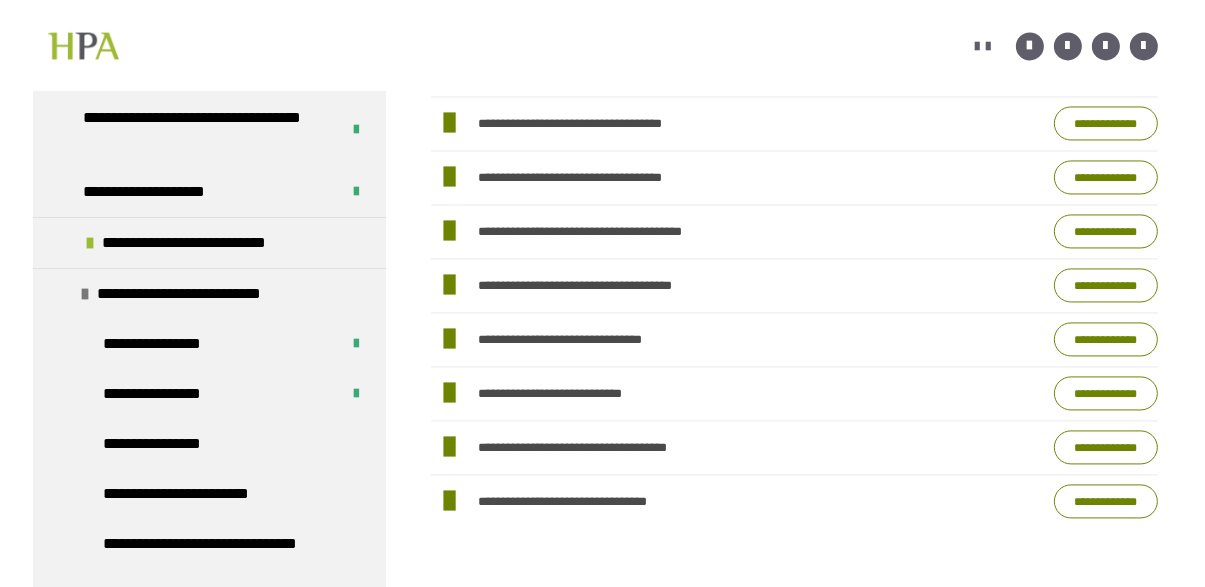 scroll, scrollTop: 557, scrollLeft: 0, axis: vertical 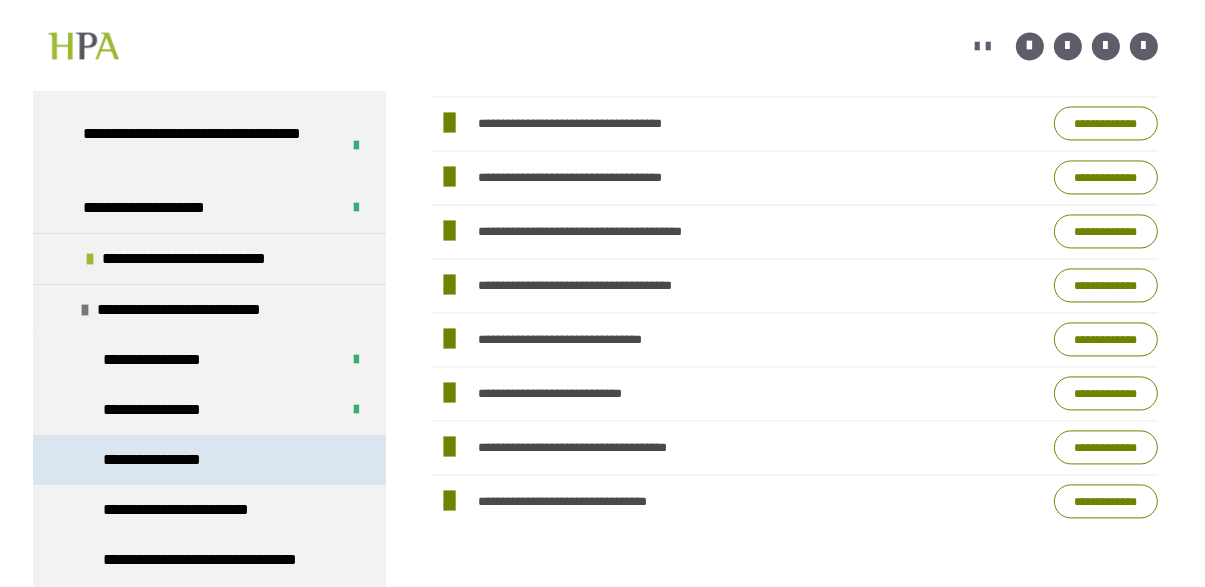 click on "**********" at bounding box center [209, 460] 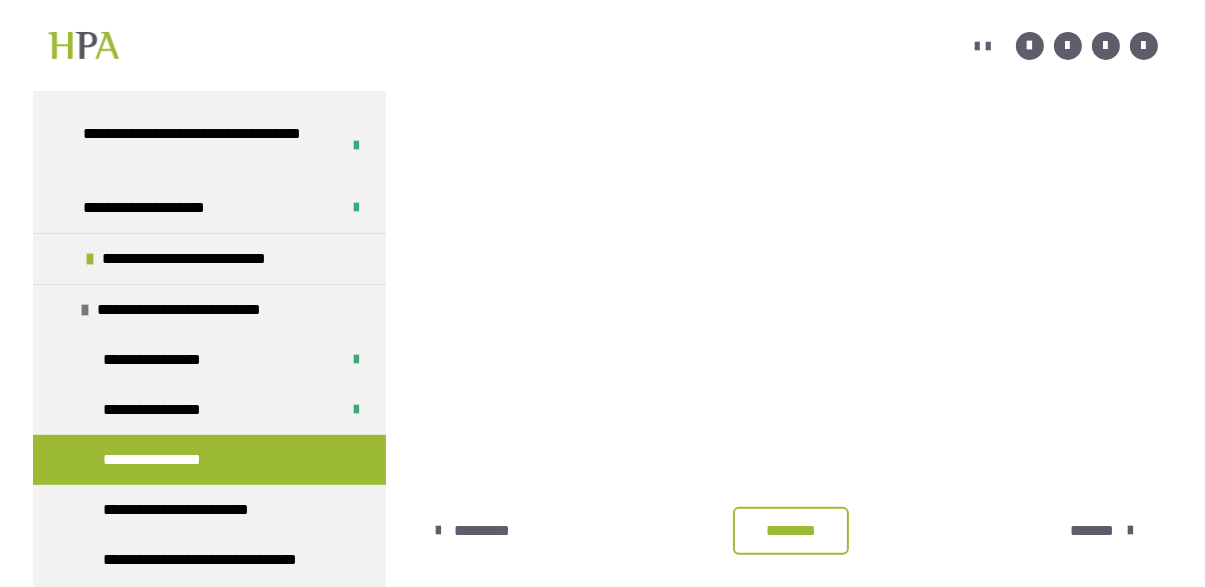 click on "********" at bounding box center (791, 531) 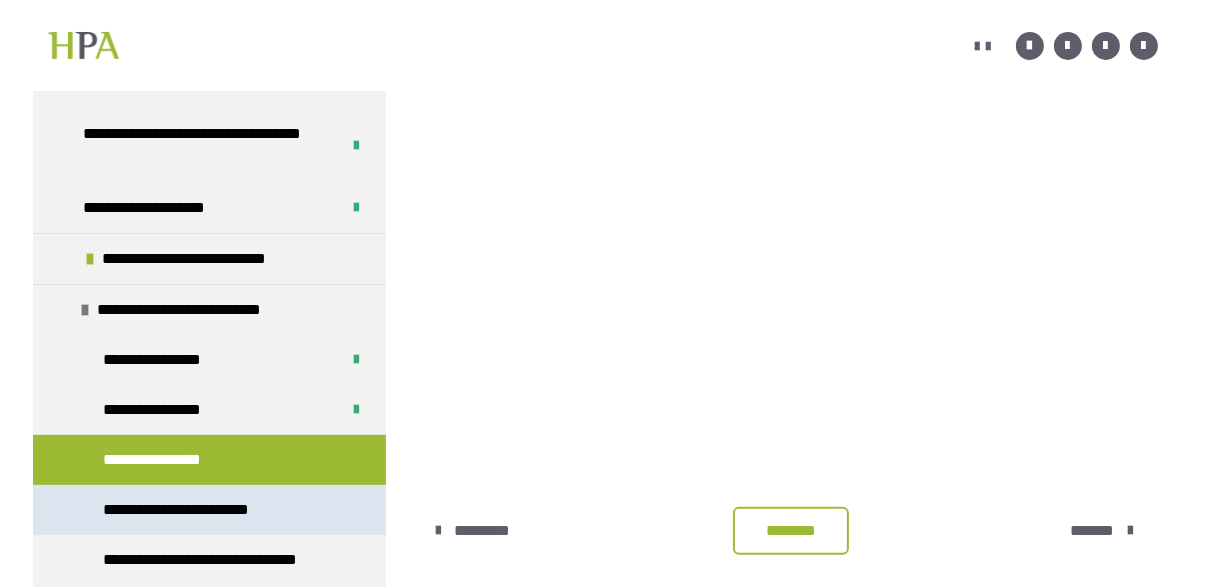 click on "**********" at bounding box center [198, 510] 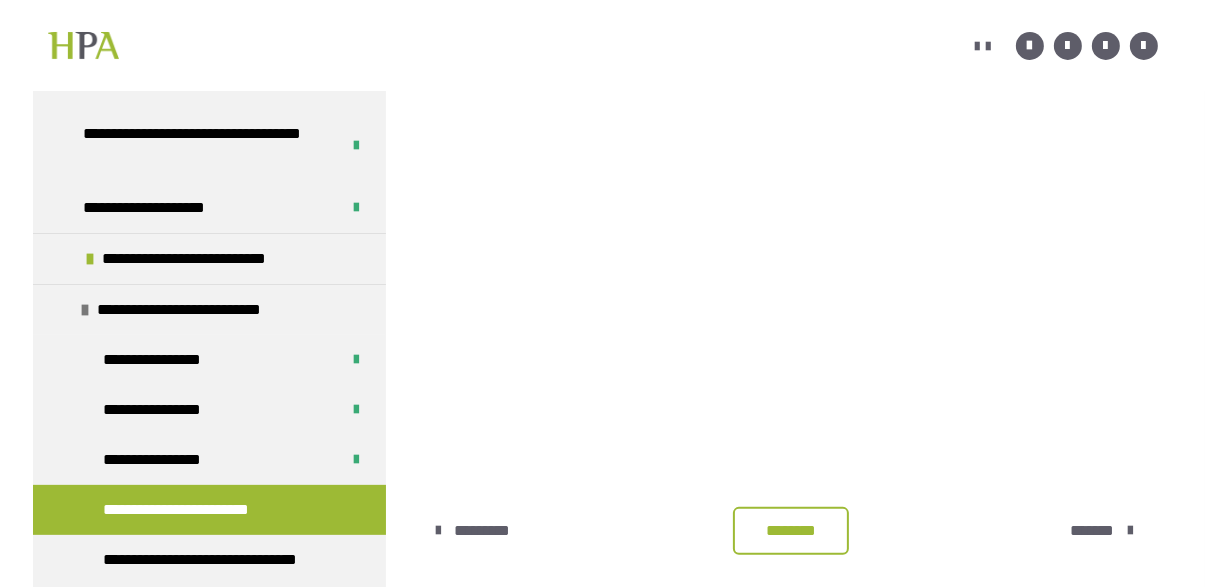 click on "********" at bounding box center (791, 531) 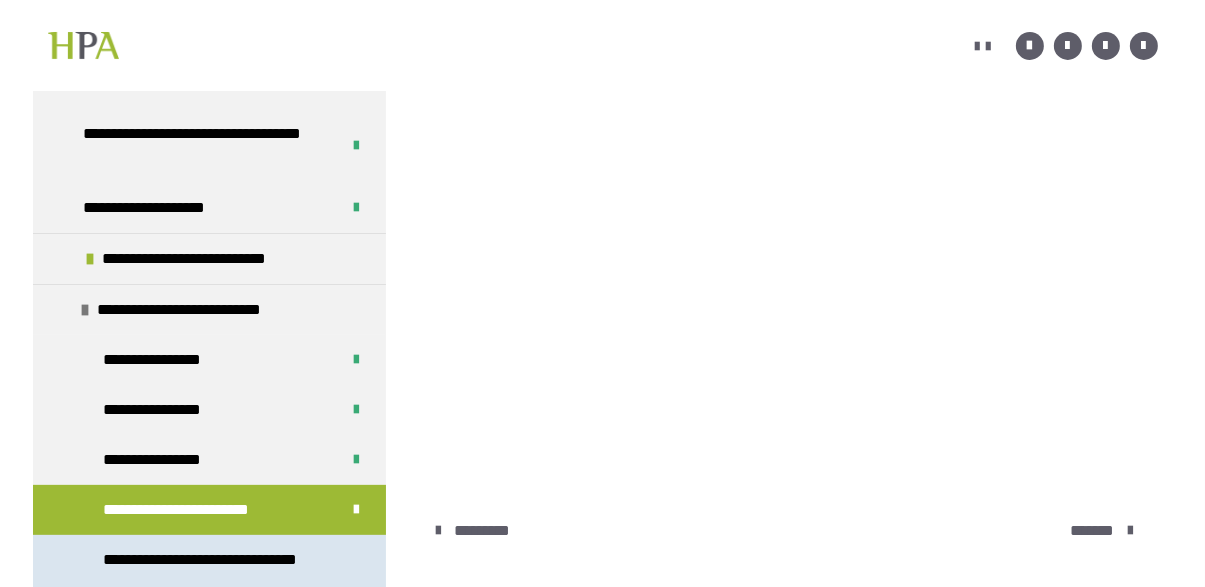 click on "**********" at bounding box center (221, 572) 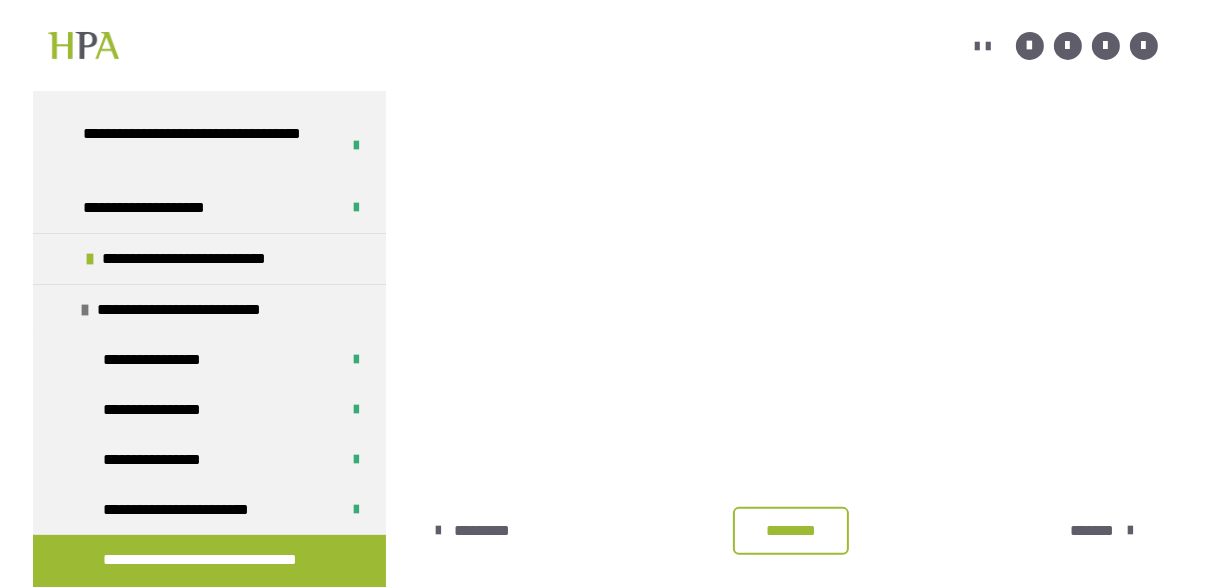 click on "********" at bounding box center [791, 531] 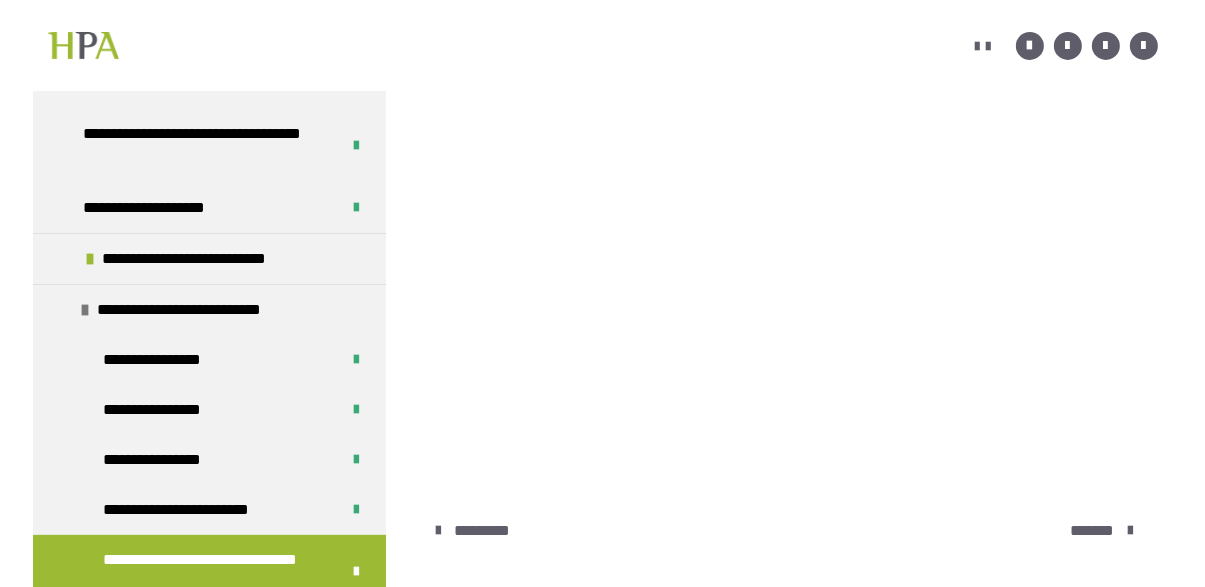 click on "**********" at bounding box center [221, 646] 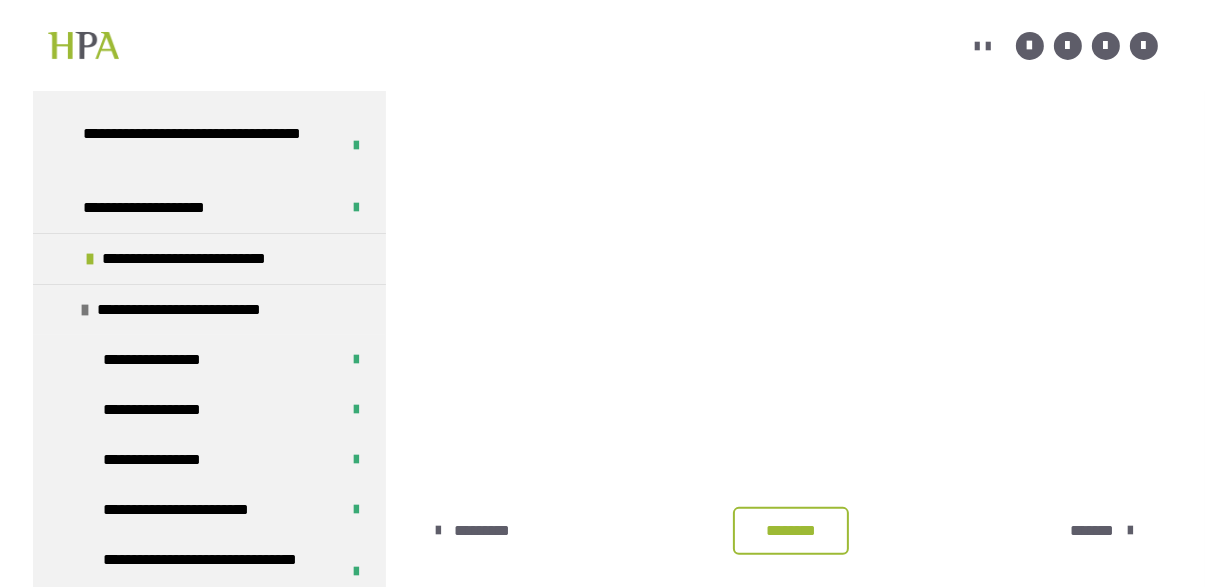 click on "********" at bounding box center [791, 531] 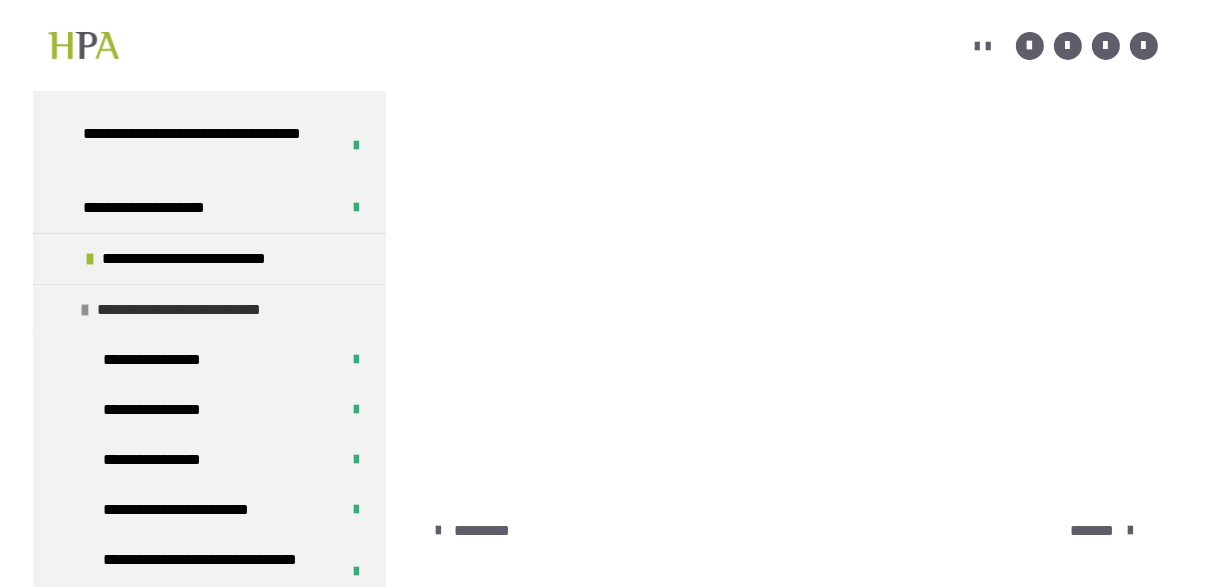 click at bounding box center (85, 310) 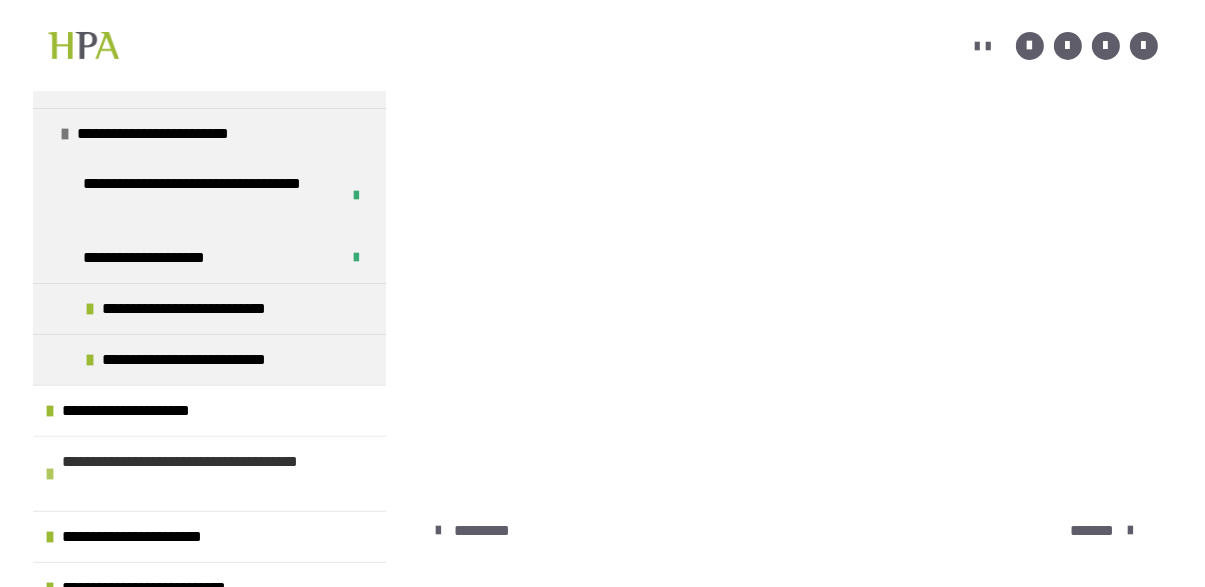 click on "**********" at bounding box center (209, 473) 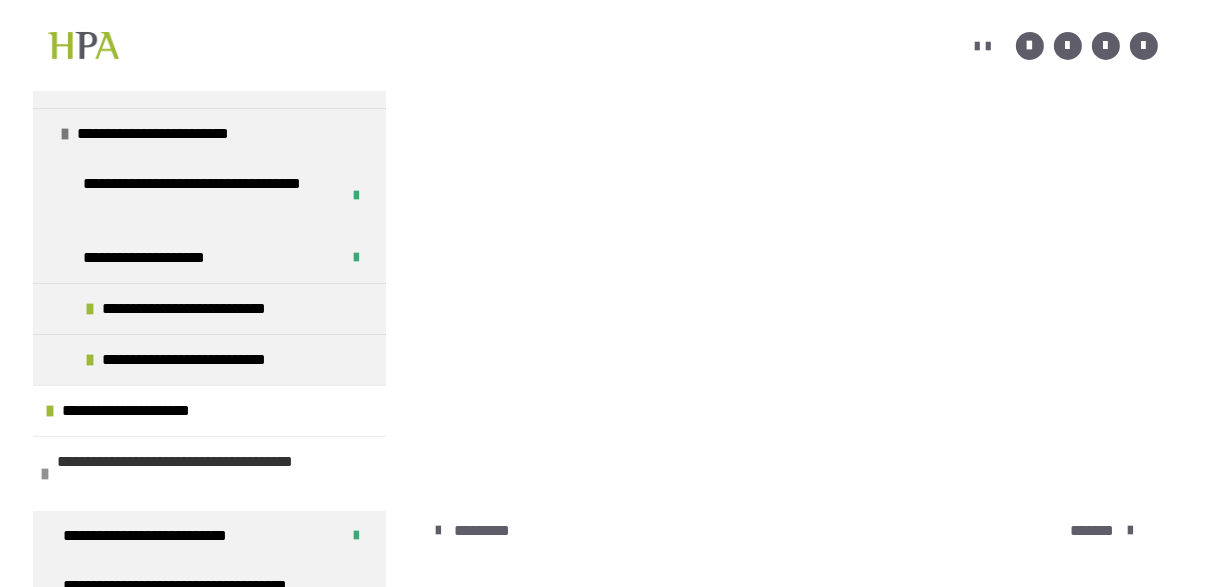 scroll, scrollTop: 557, scrollLeft: 0, axis: vertical 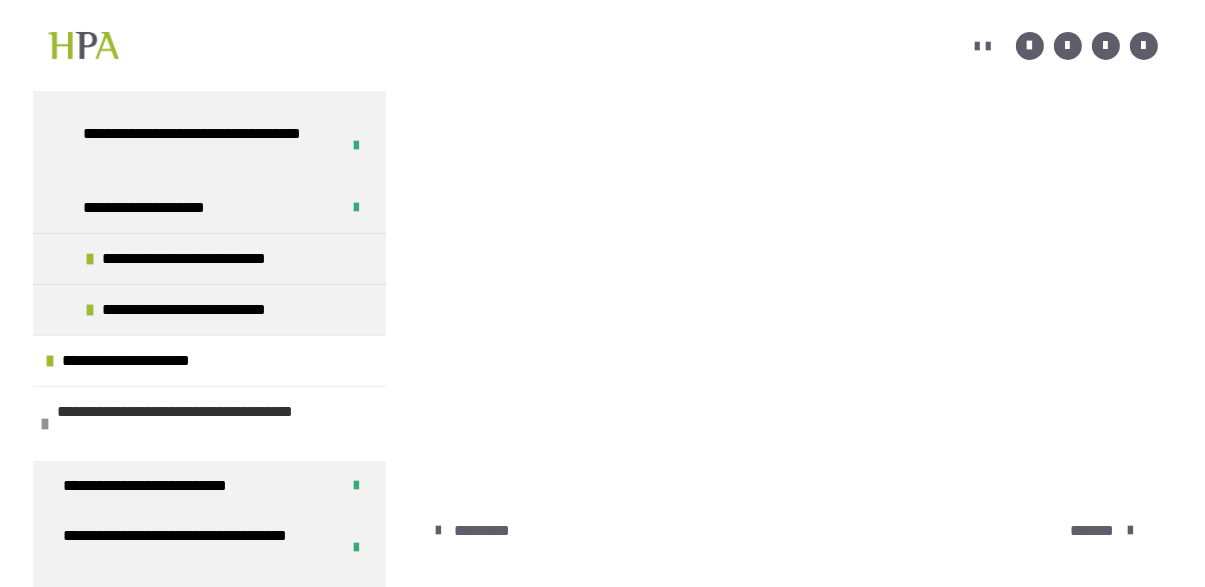 click on "**********" at bounding box center [209, 423] 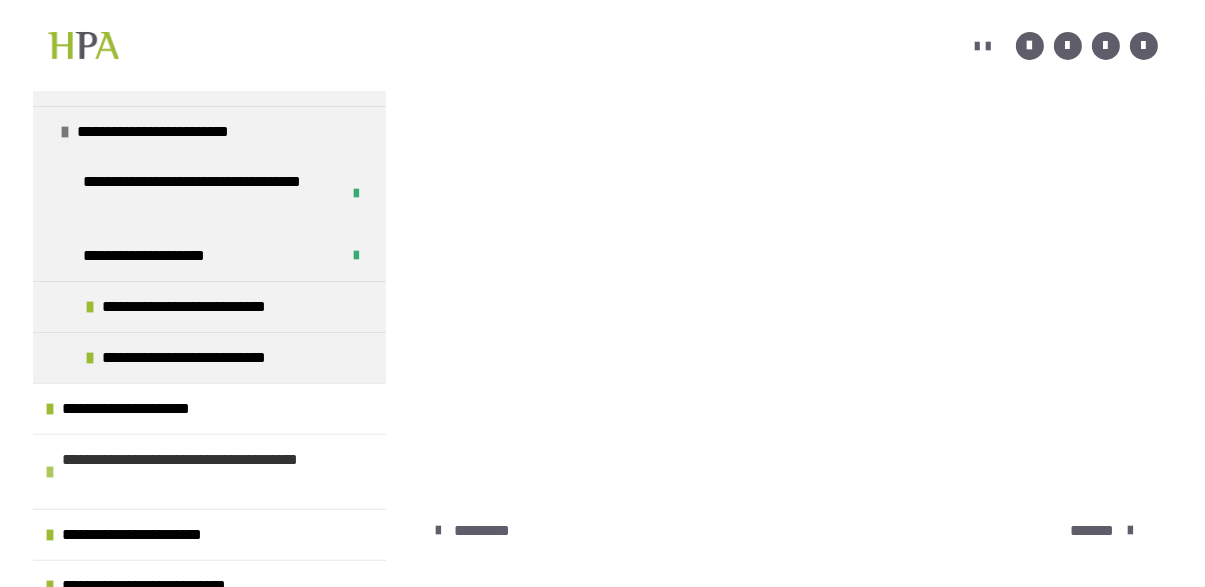 scroll, scrollTop: 507, scrollLeft: 0, axis: vertical 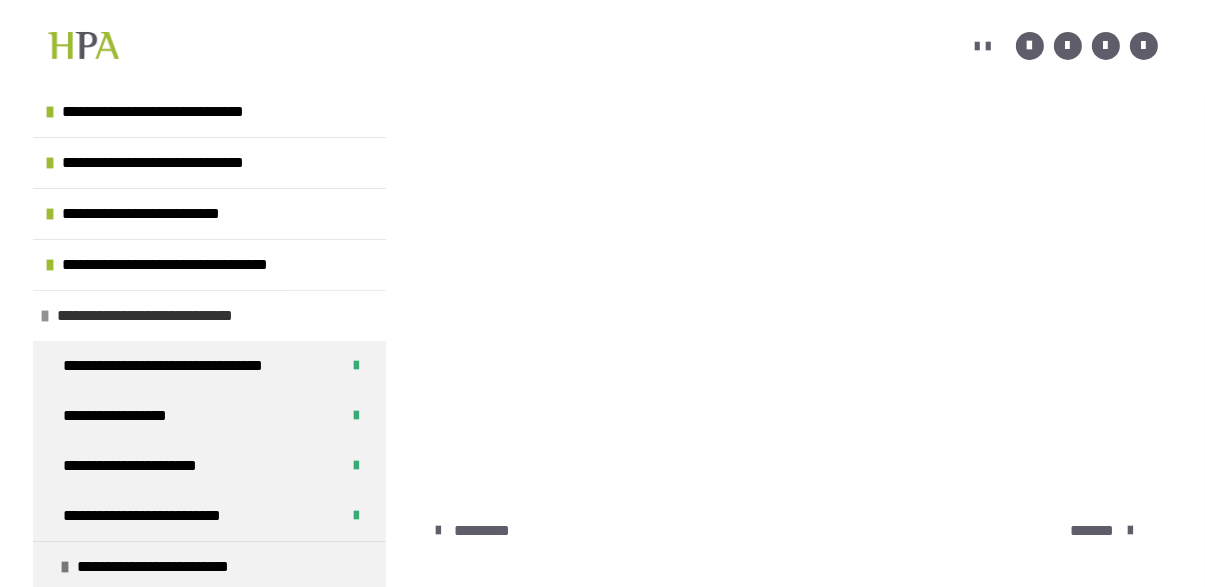 click on "**********" at bounding box center (168, 316) 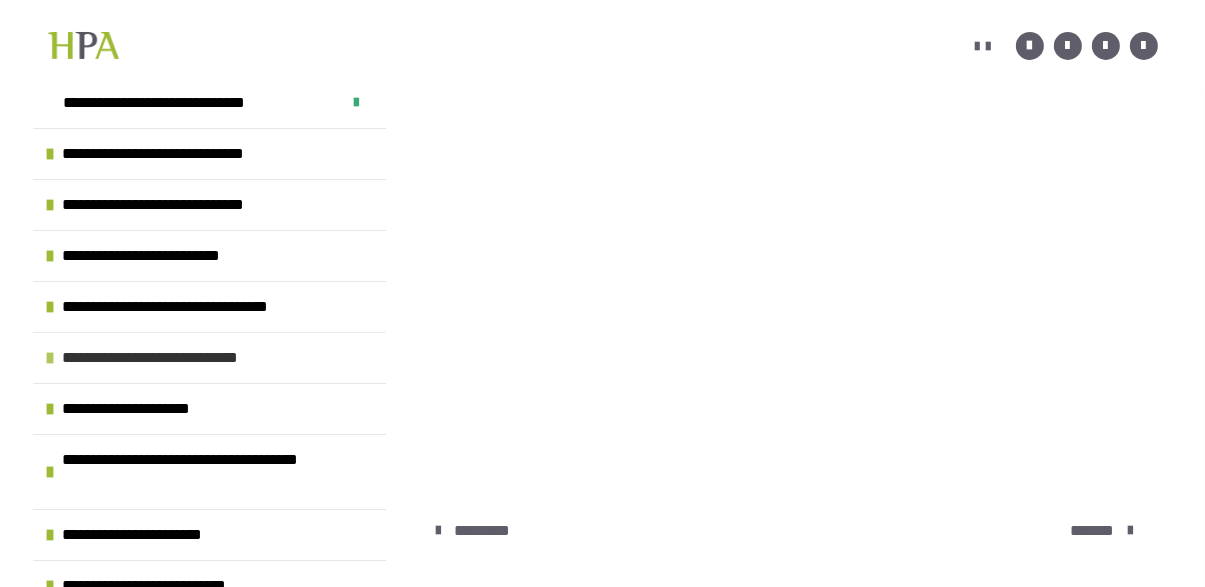 scroll, scrollTop: 30, scrollLeft: 0, axis: vertical 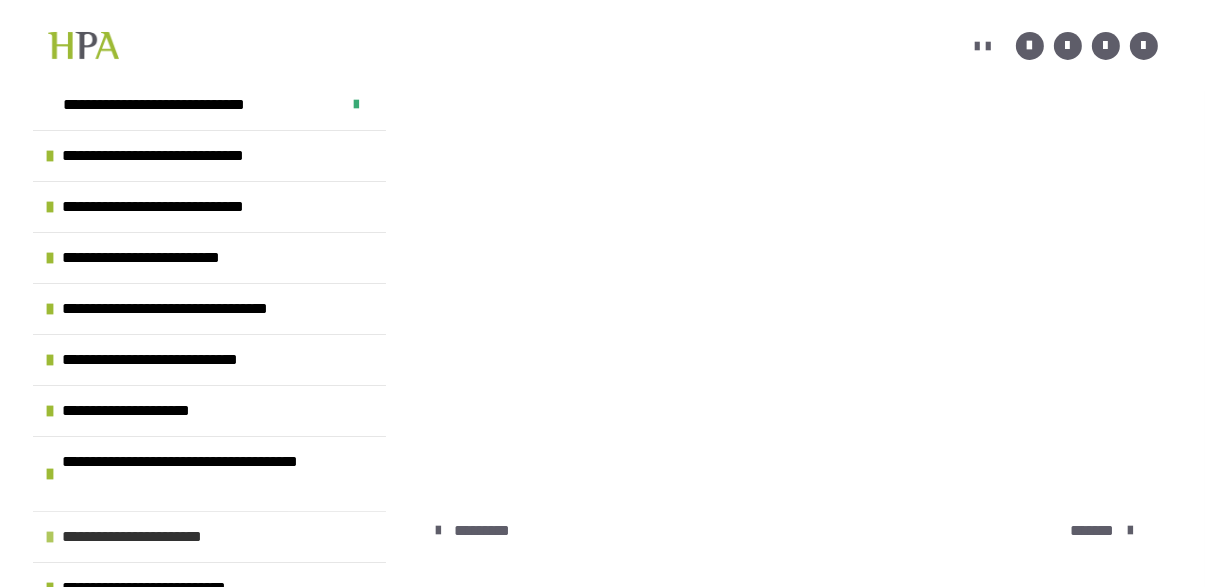 click on "**********" at bounding box center [209, 536] 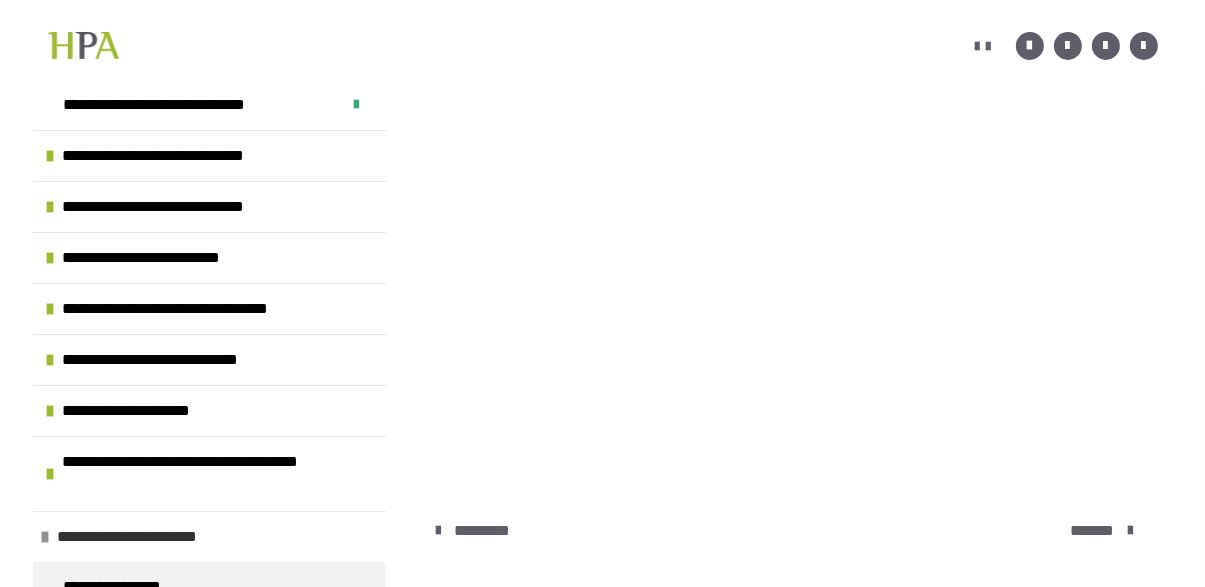 scroll, scrollTop: 74, scrollLeft: 0, axis: vertical 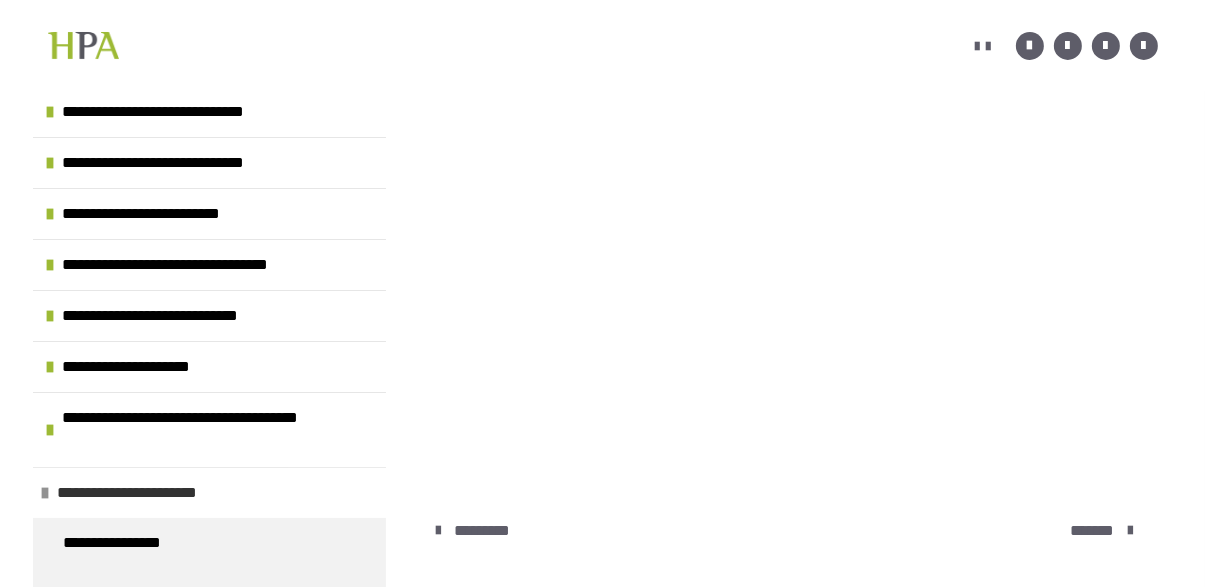 click on "**********" at bounding box center [155, 493] 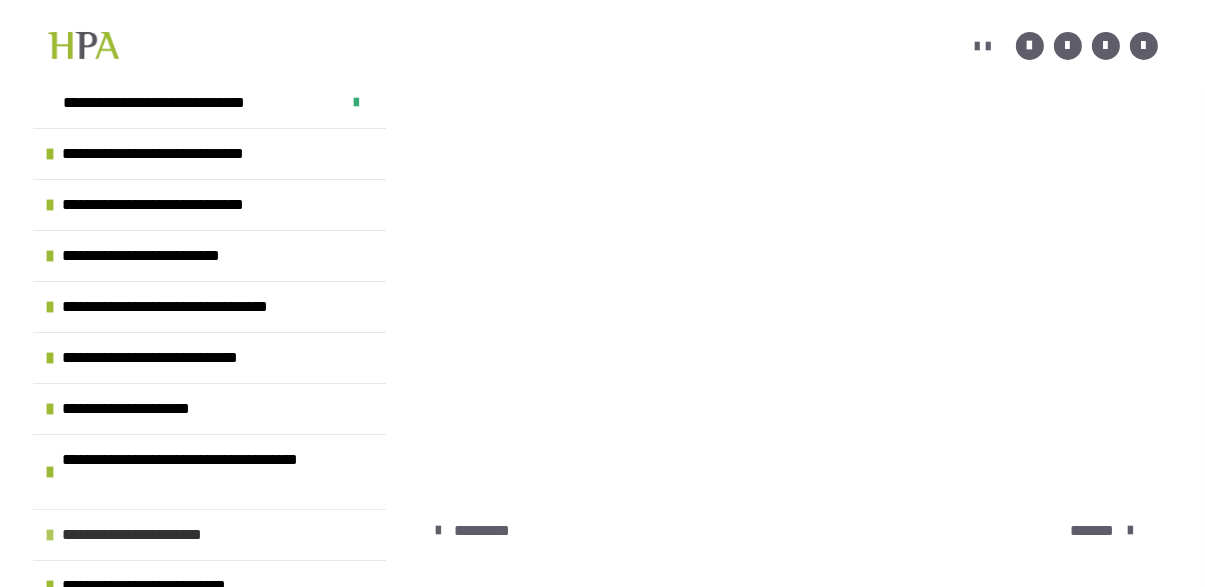 scroll, scrollTop: 30, scrollLeft: 0, axis: vertical 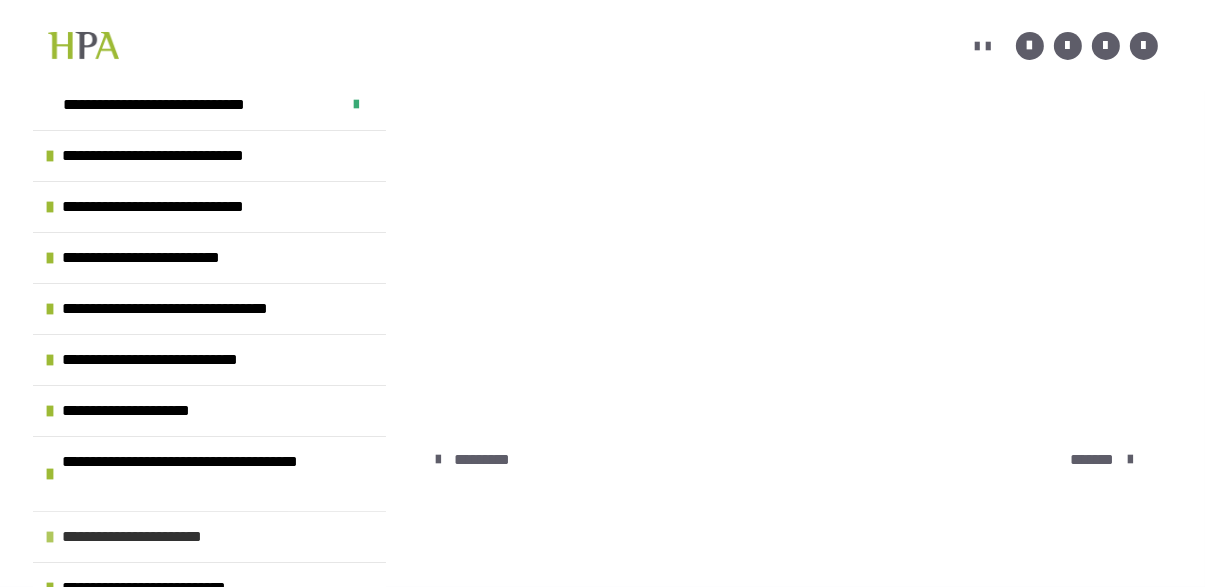 click on "**********" at bounding box center (209, 536) 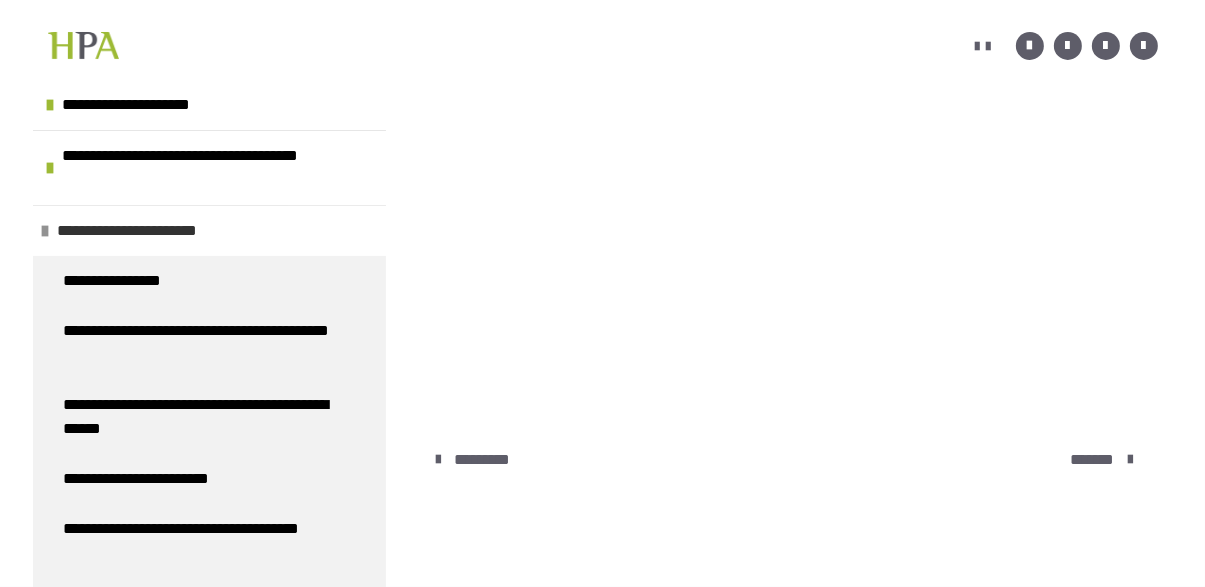 scroll, scrollTop: 323, scrollLeft: 0, axis: vertical 